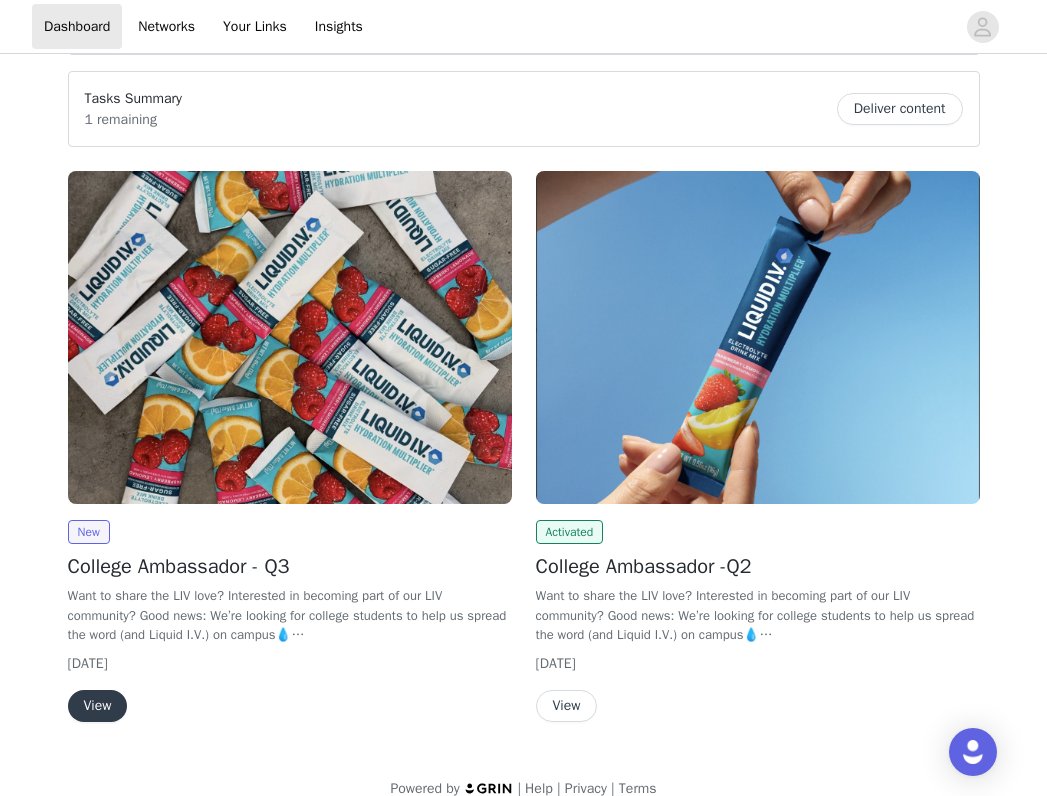 scroll, scrollTop: 171, scrollLeft: 0, axis: vertical 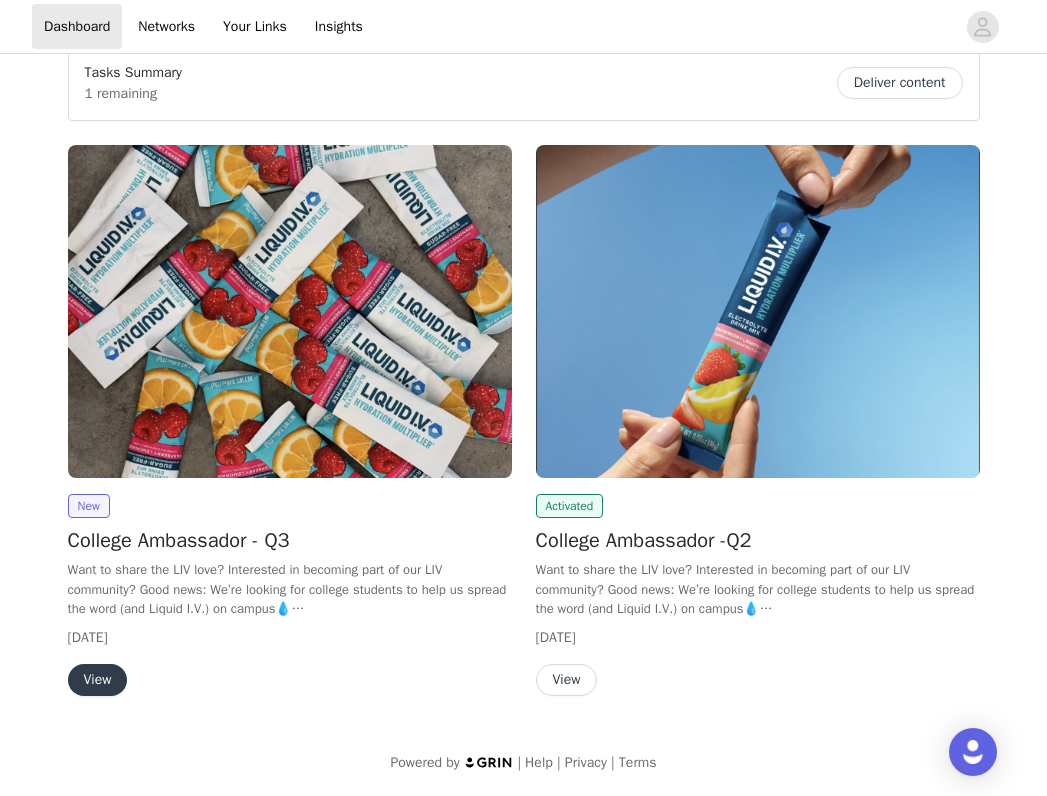click on "View" at bounding box center [98, 680] 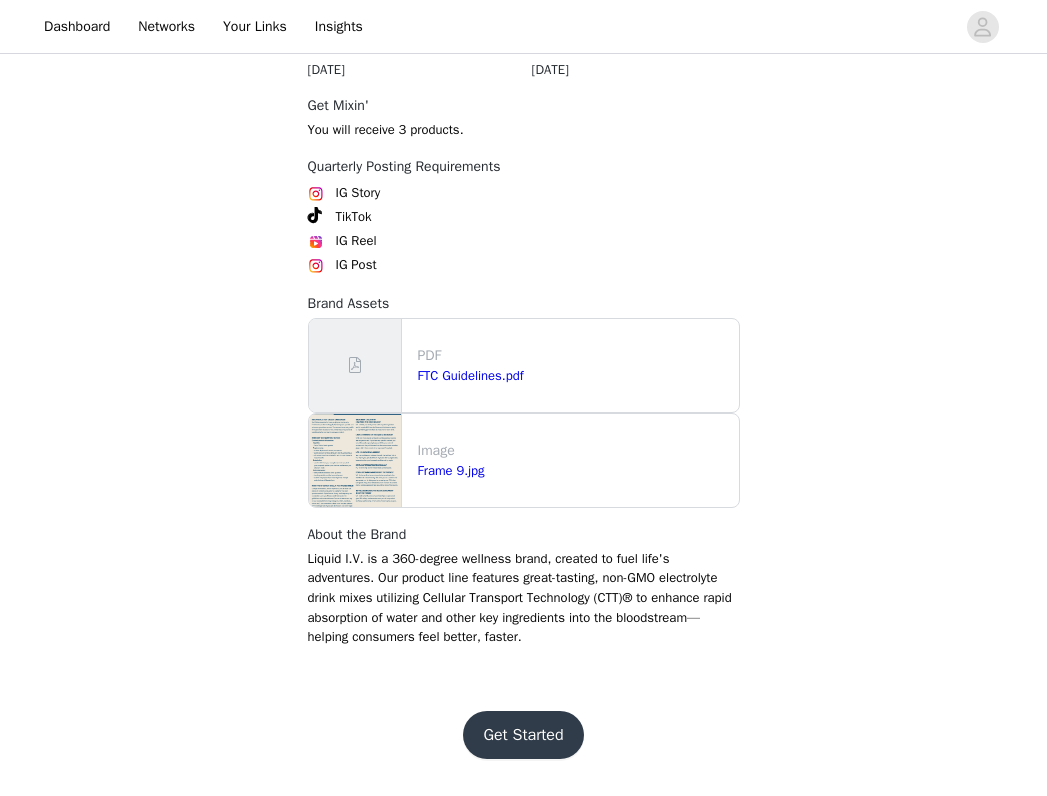 scroll, scrollTop: 898, scrollLeft: 0, axis: vertical 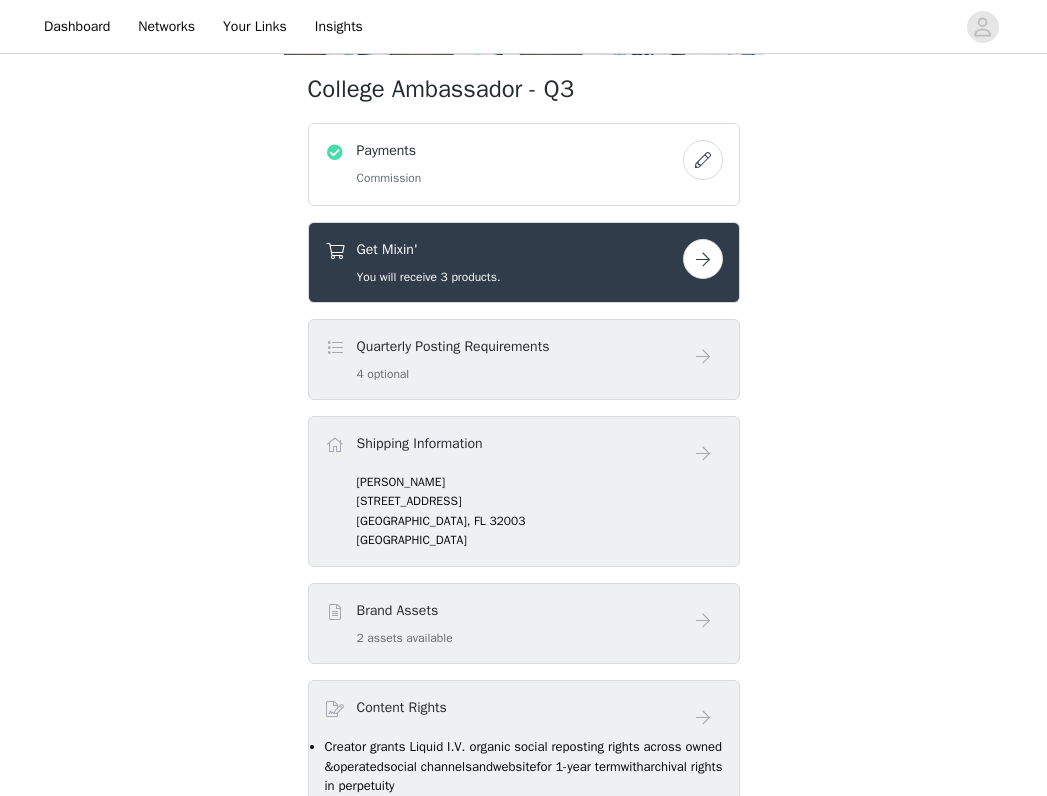 click at bounding box center [703, 259] 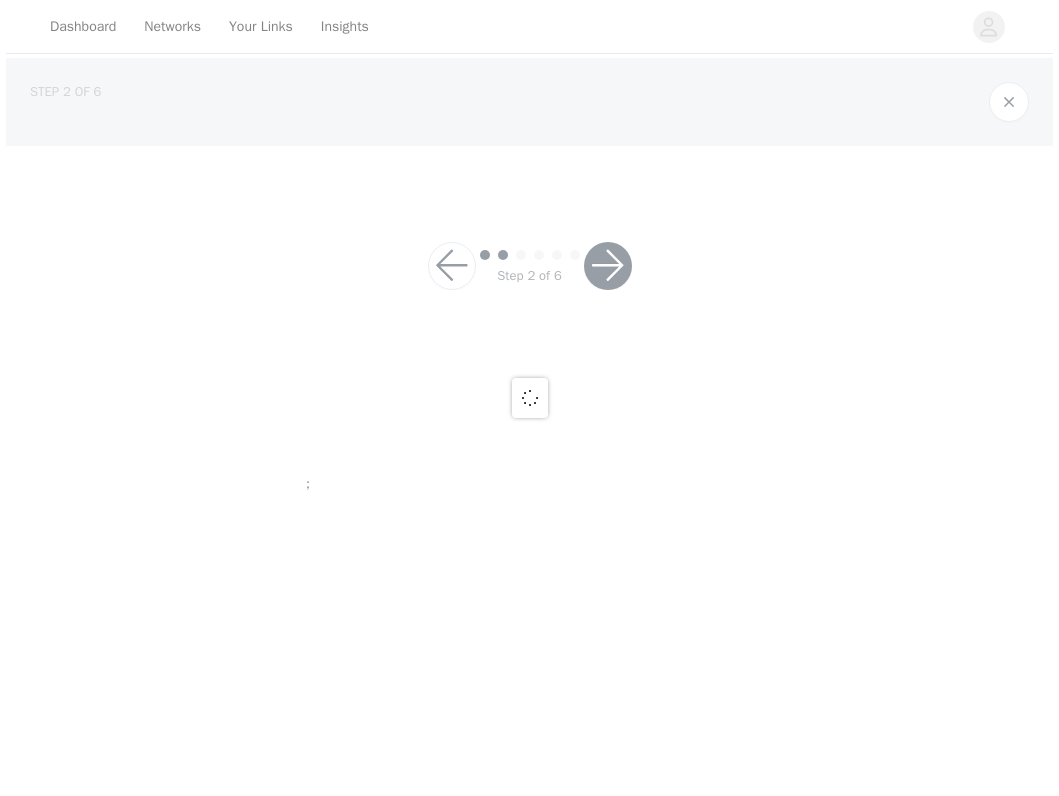 scroll, scrollTop: 0, scrollLeft: 0, axis: both 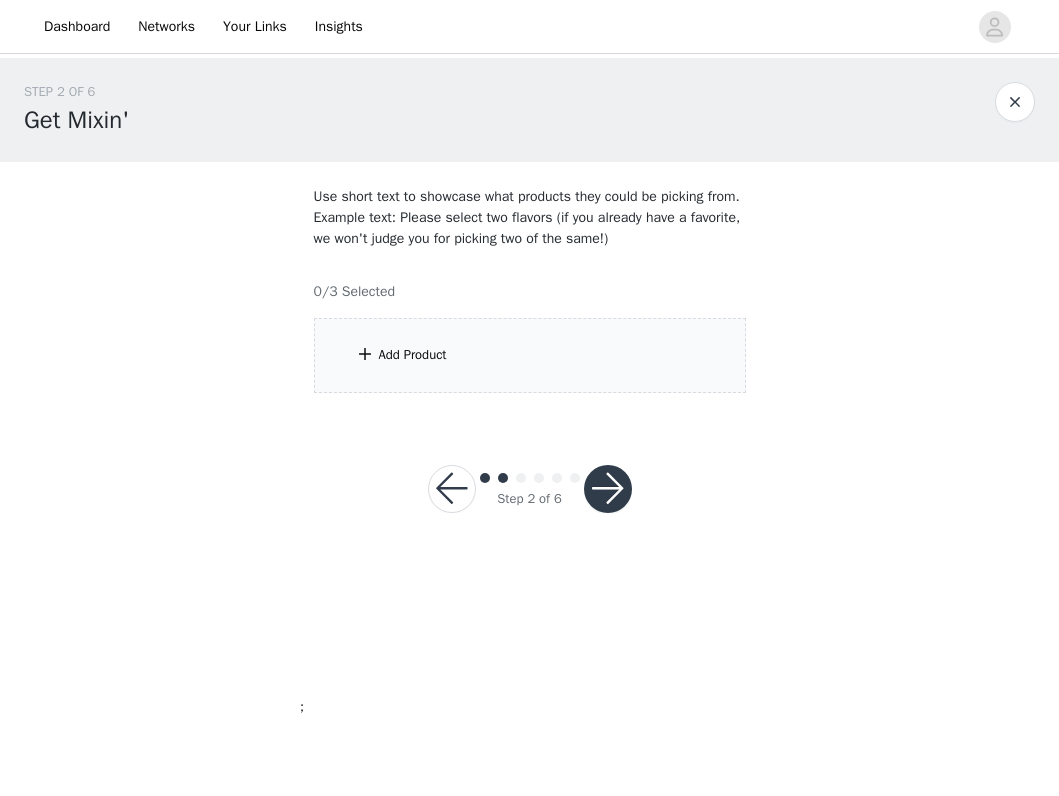 click on "Add Product" at bounding box center (413, 355) 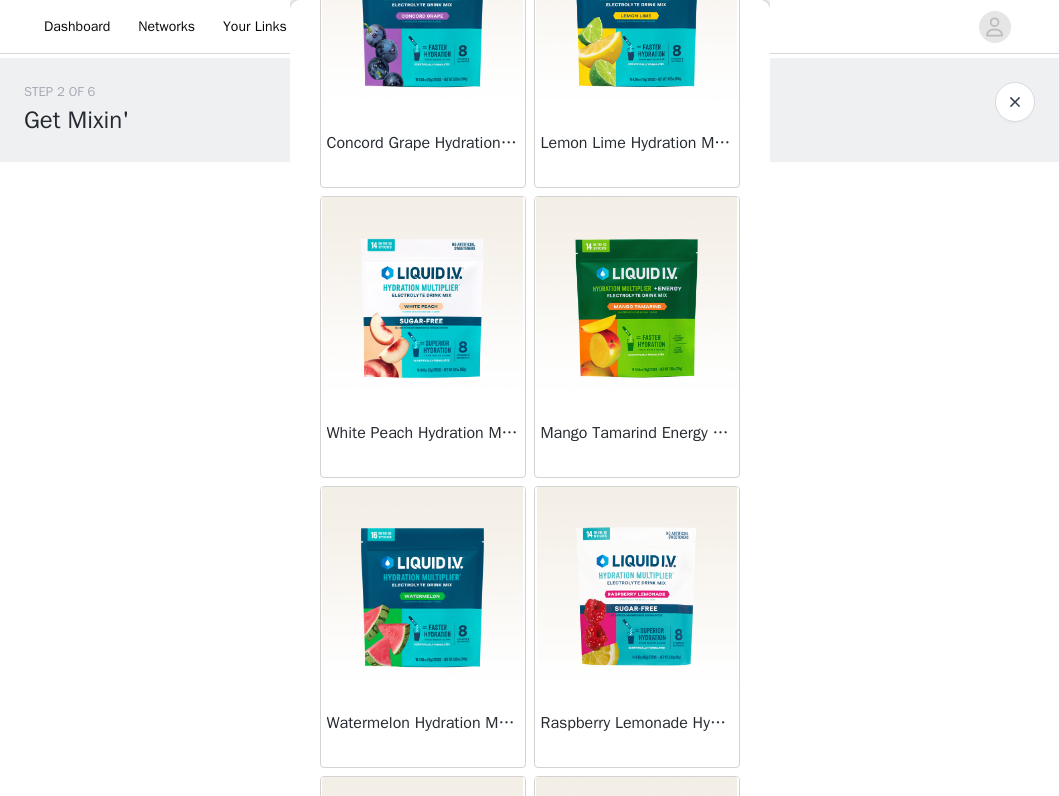 scroll, scrollTop: 1432, scrollLeft: 0, axis: vertical 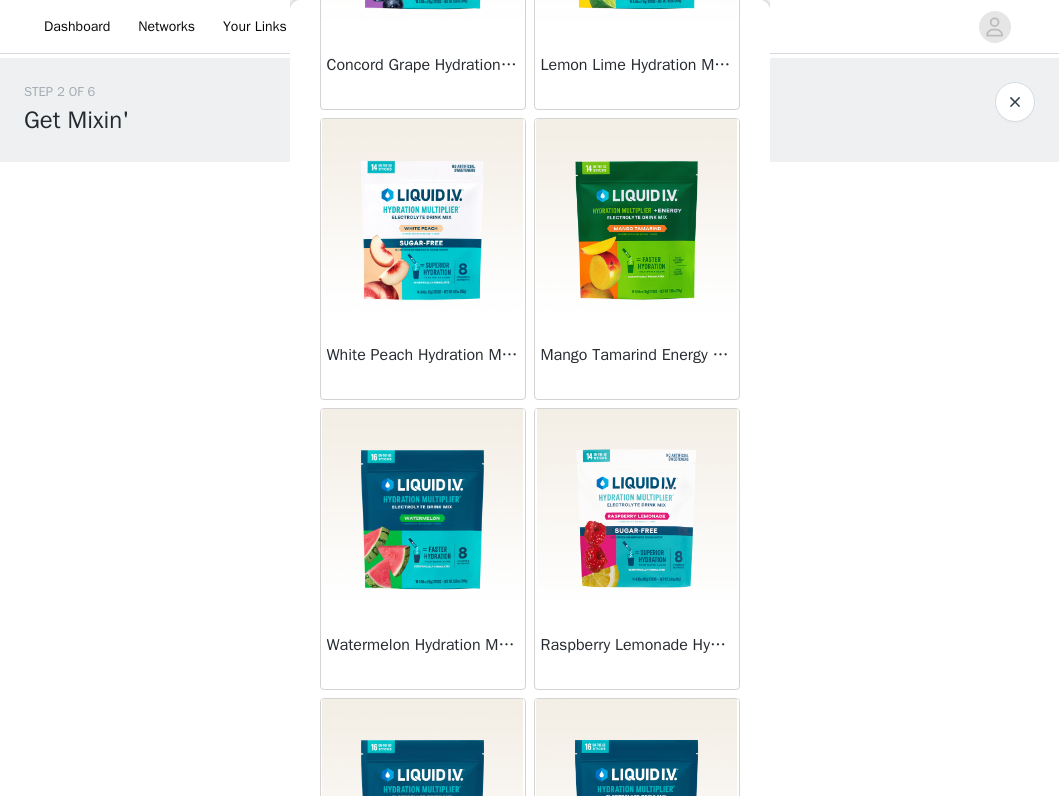 click at bounding box center (423, 219) 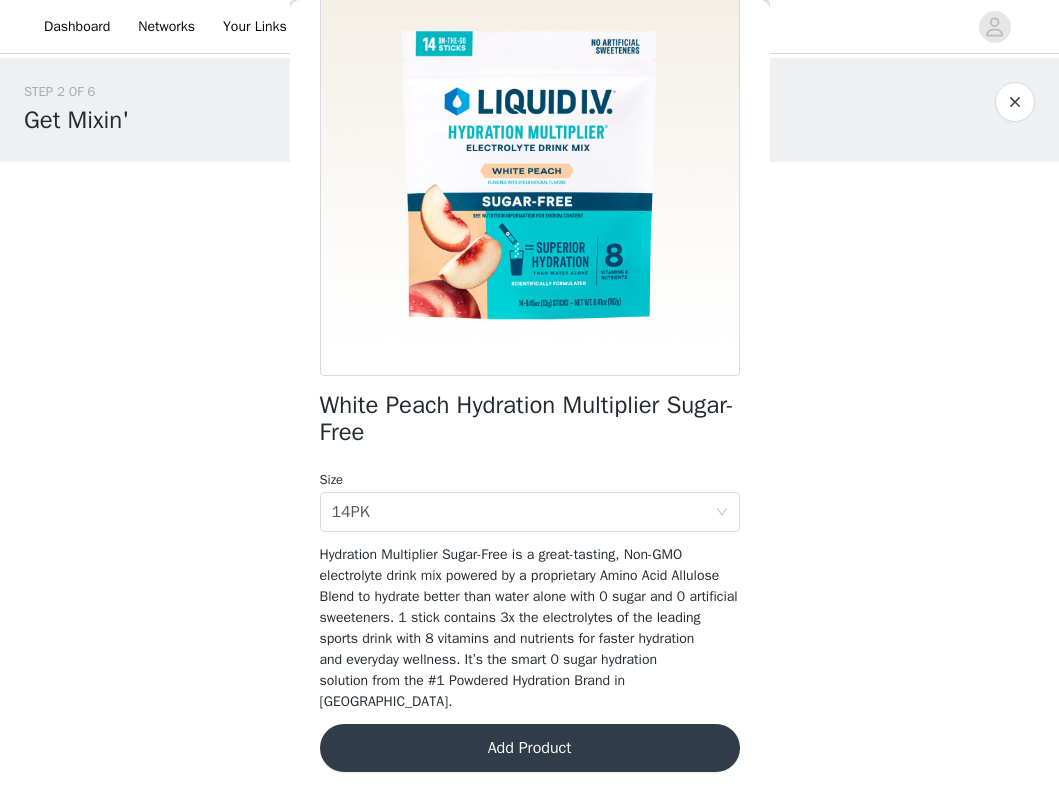 scroll, scrollTop: 173, scrollLeft: 0, axis: vertical 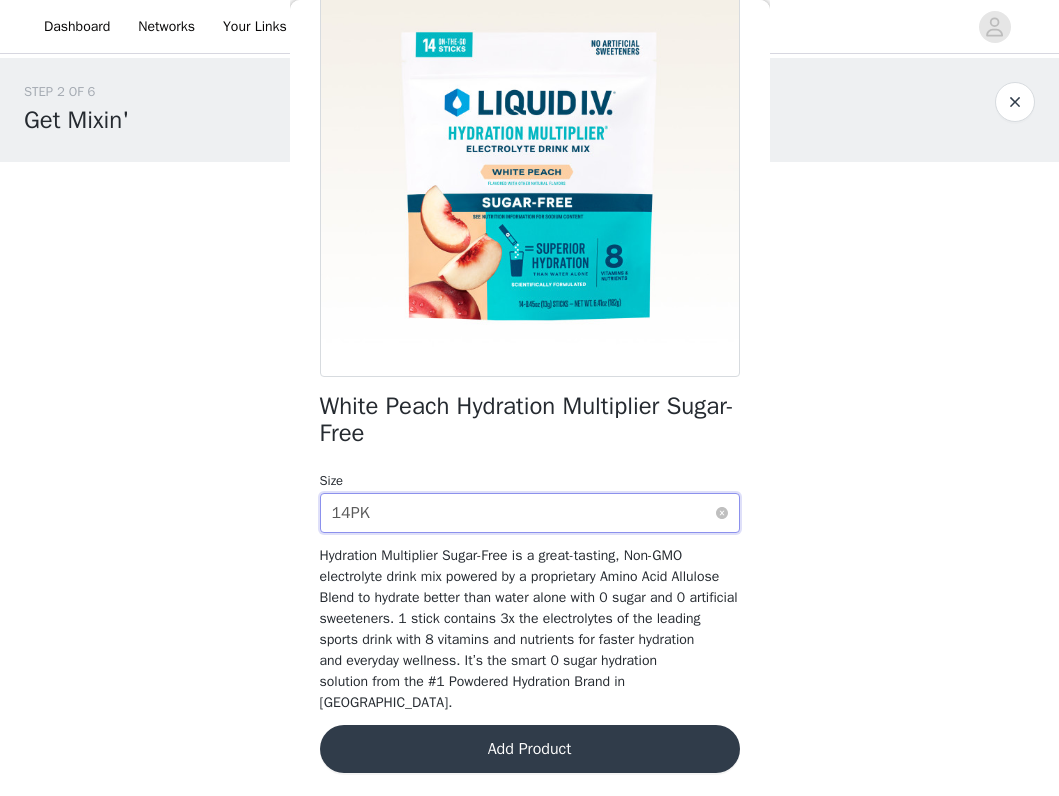 click on "14PK" at bounding box center (351, 513) 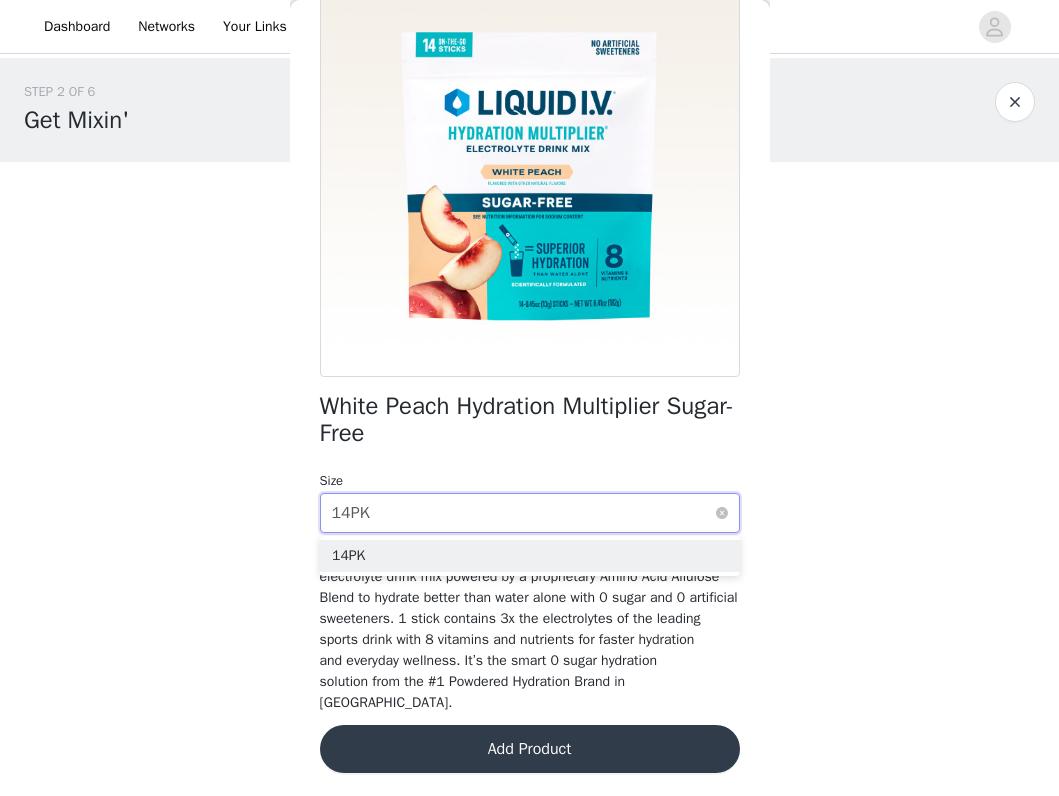 click on "14PK" at bounding box center [351, 513] 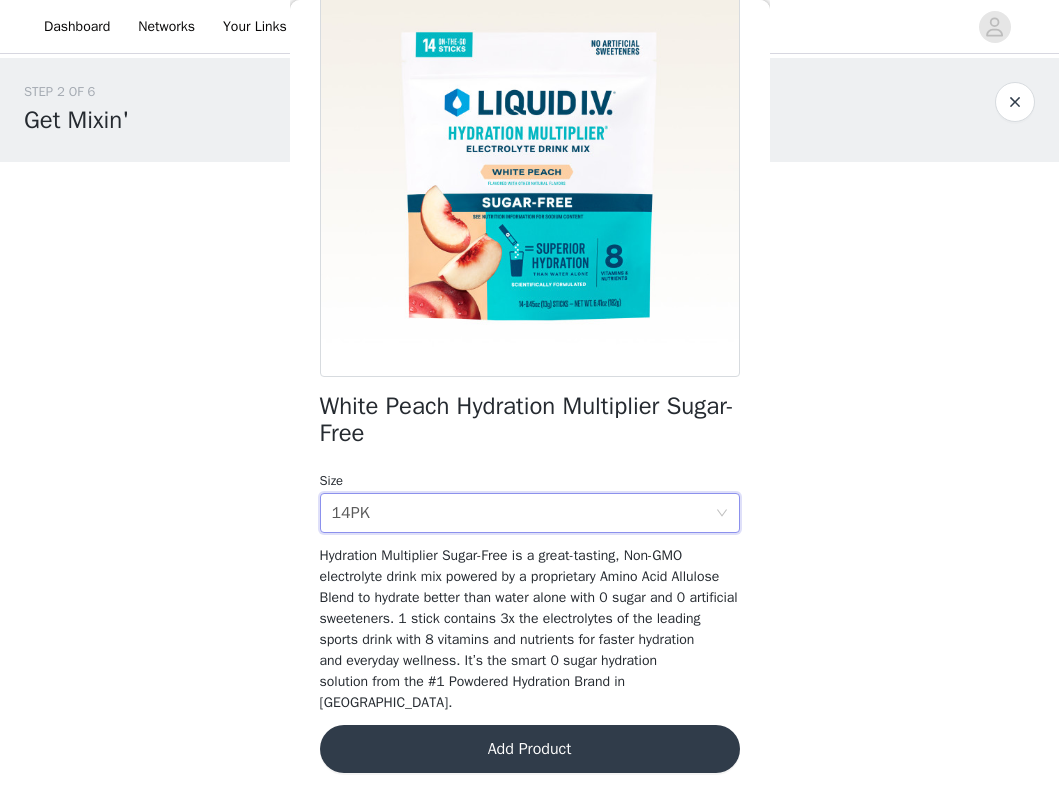 click on "Add Product" at bounding box center [530, 749] 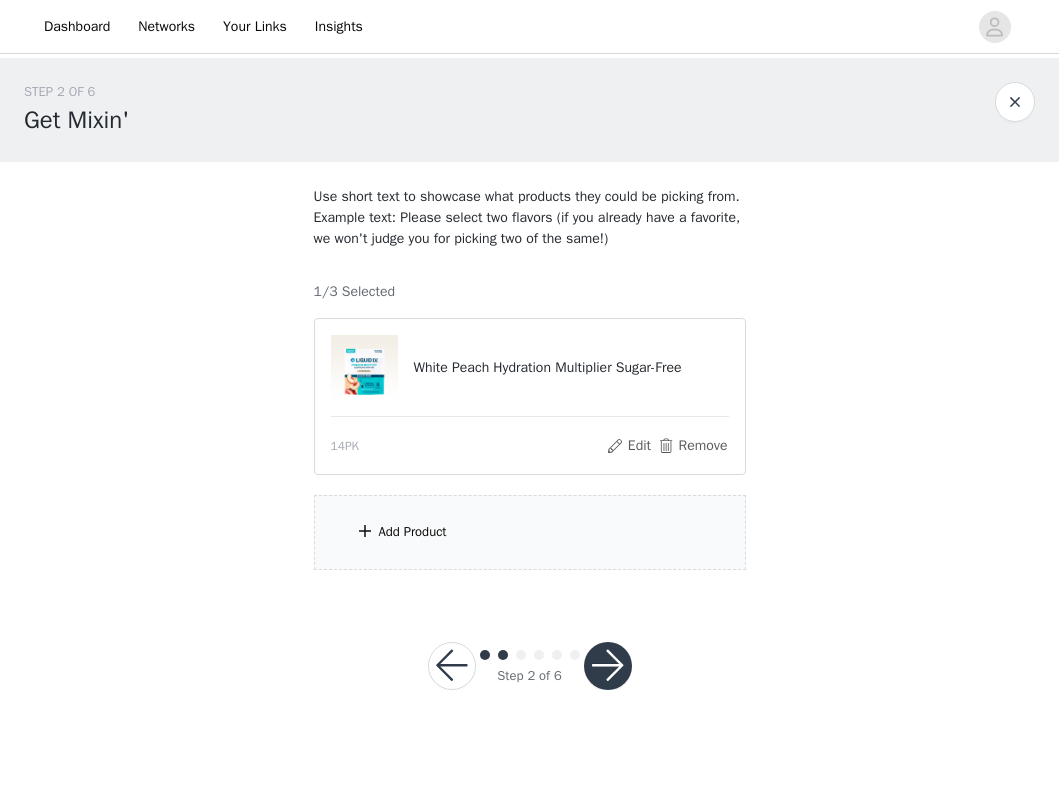 click on "Add Product" at bounding box center (413, 532) 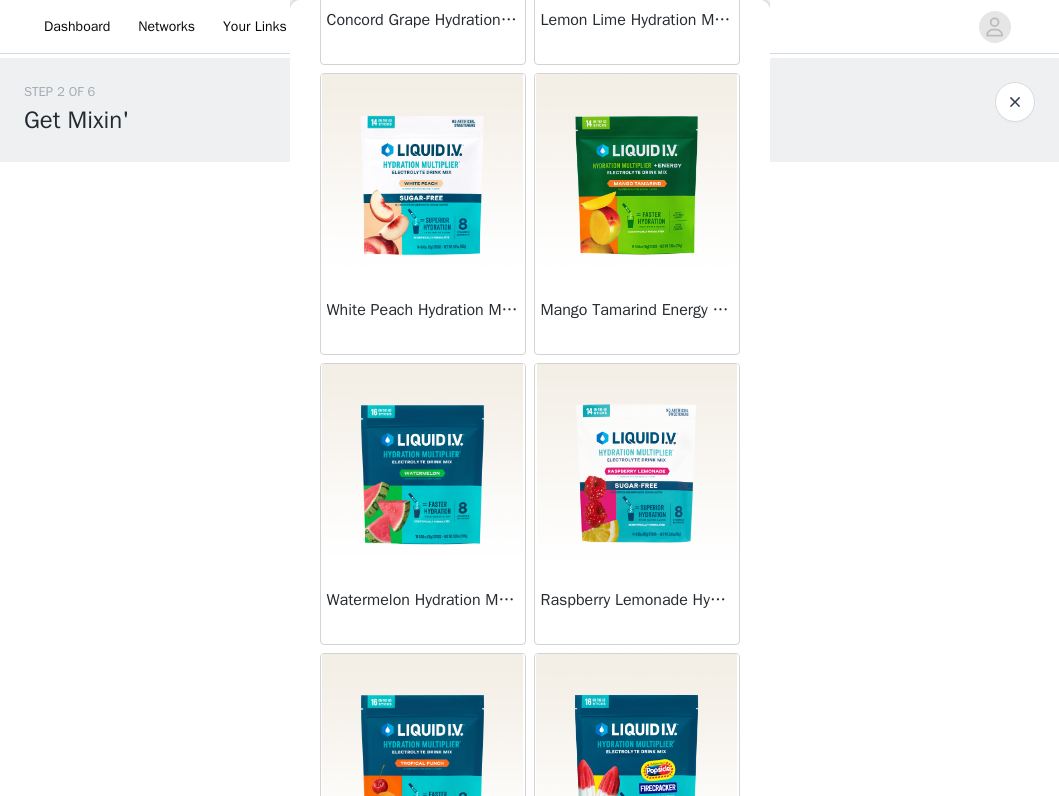 scroll, scrollTop: 1498, scrollLeft: 0, axis: vertical 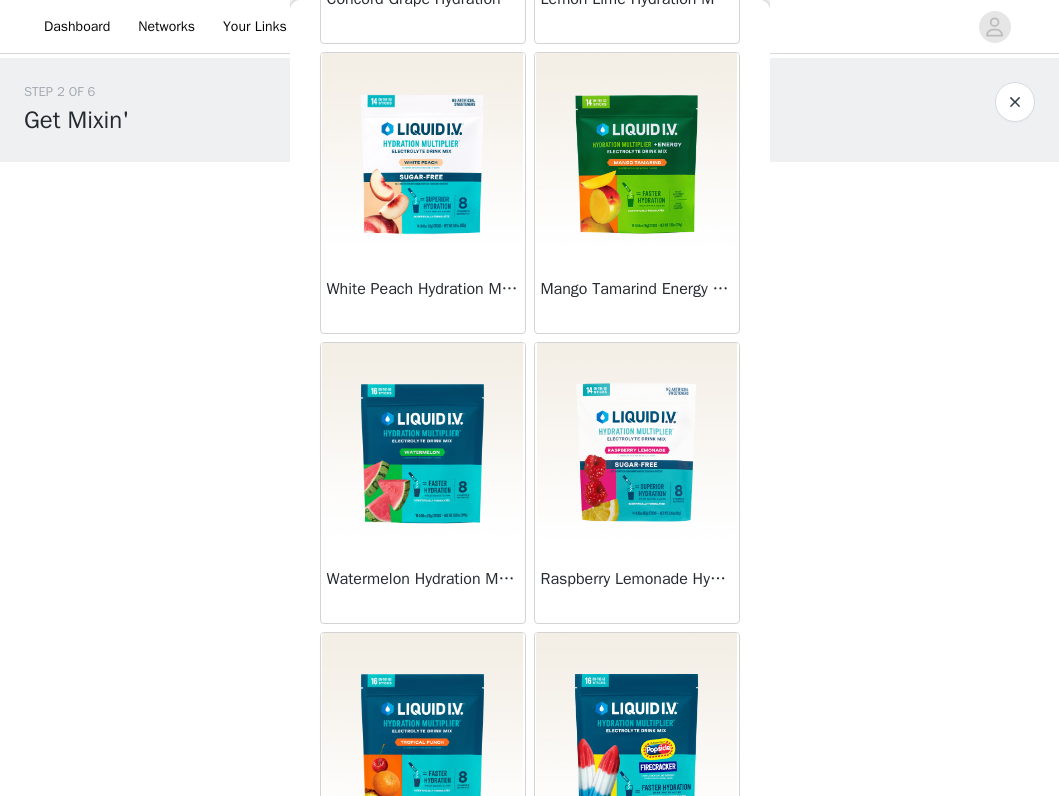 click at bounding box center (637, 443) 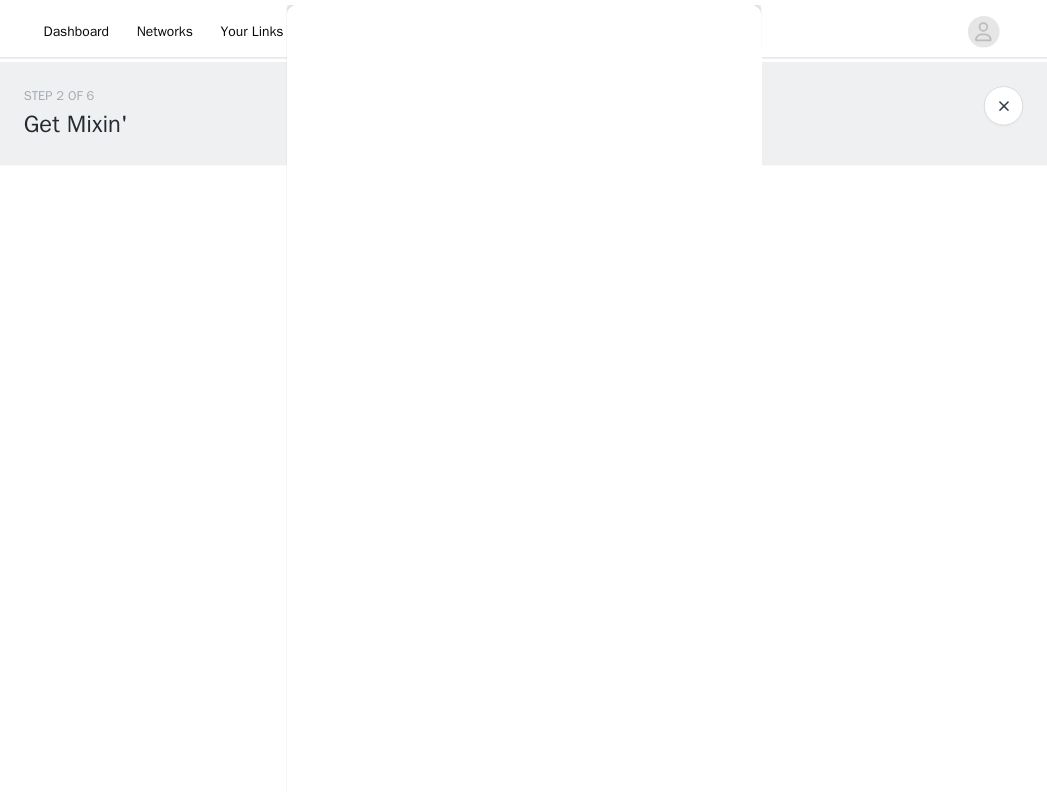 scroll, scrollTop: 180, scrollLeft: 0, axis: vertical 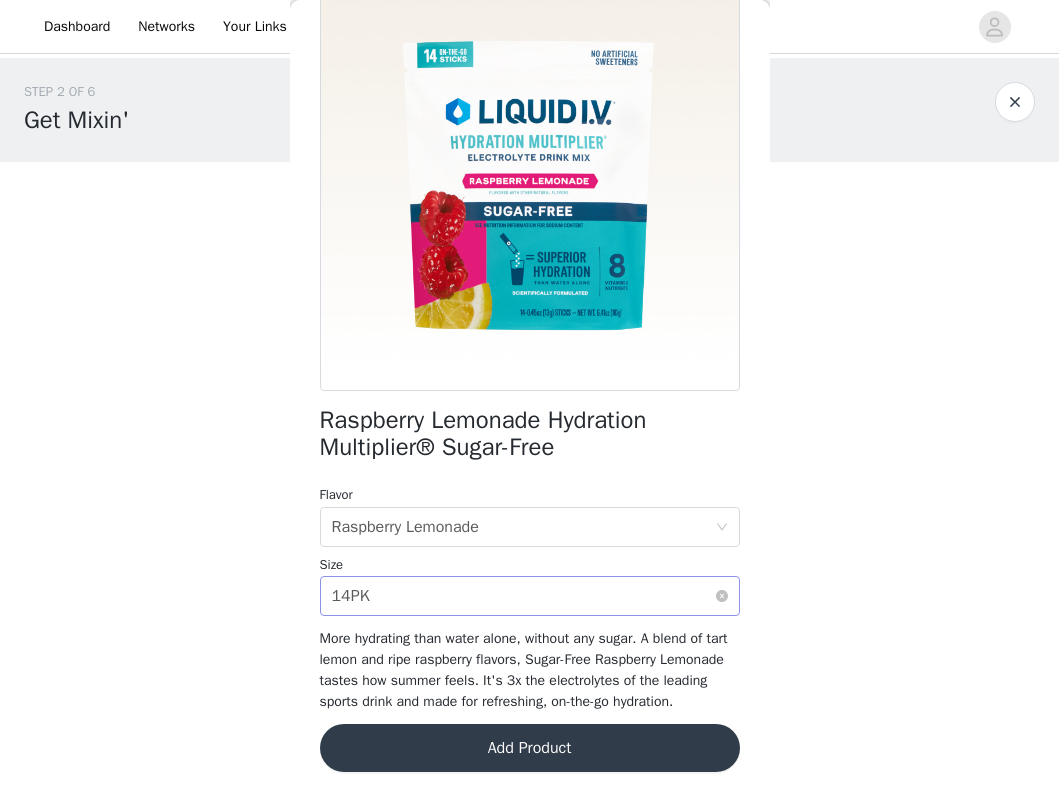 click on "Select size 14PK" at bounding box center (523, 596) 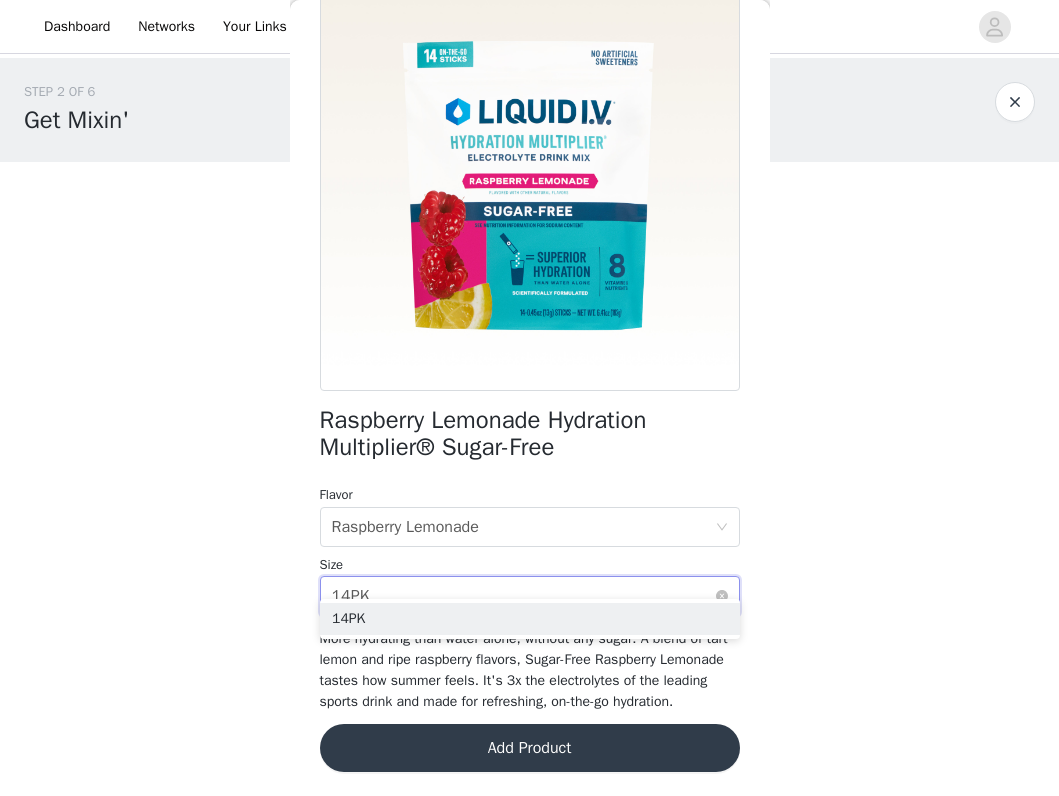 click on "Select size 14PK" at bounding box center (523, 596) 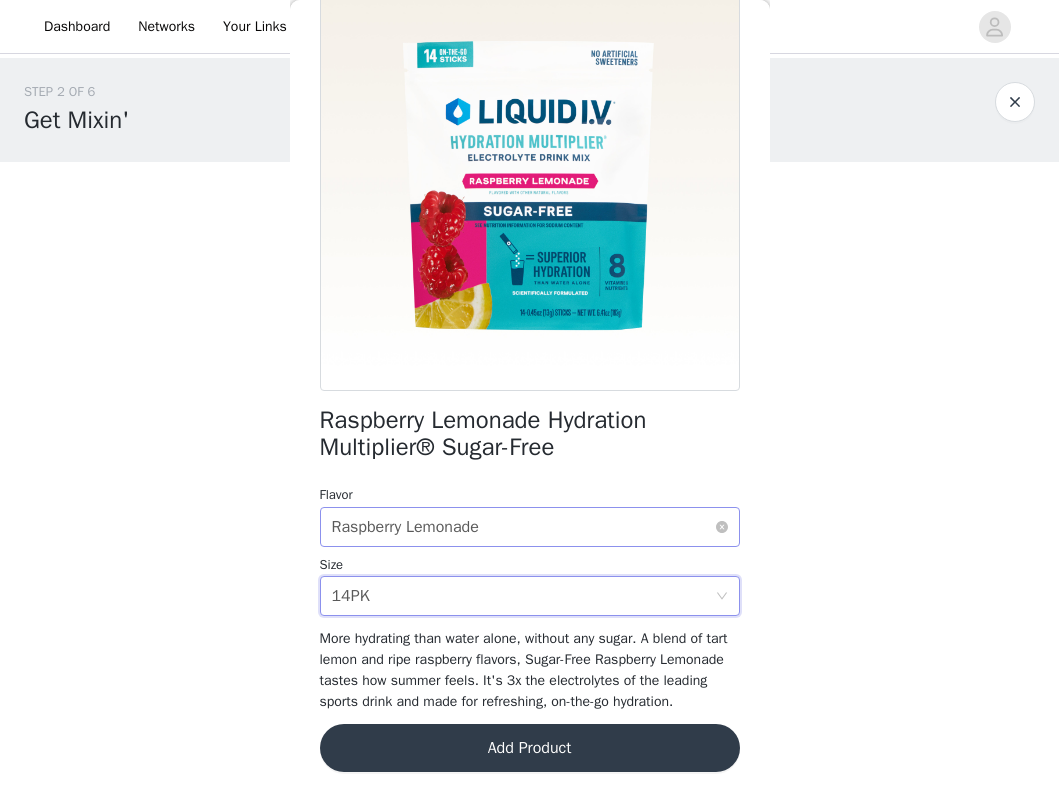 click on "Raspberry Lemonade" at bounding box center [405, 527] 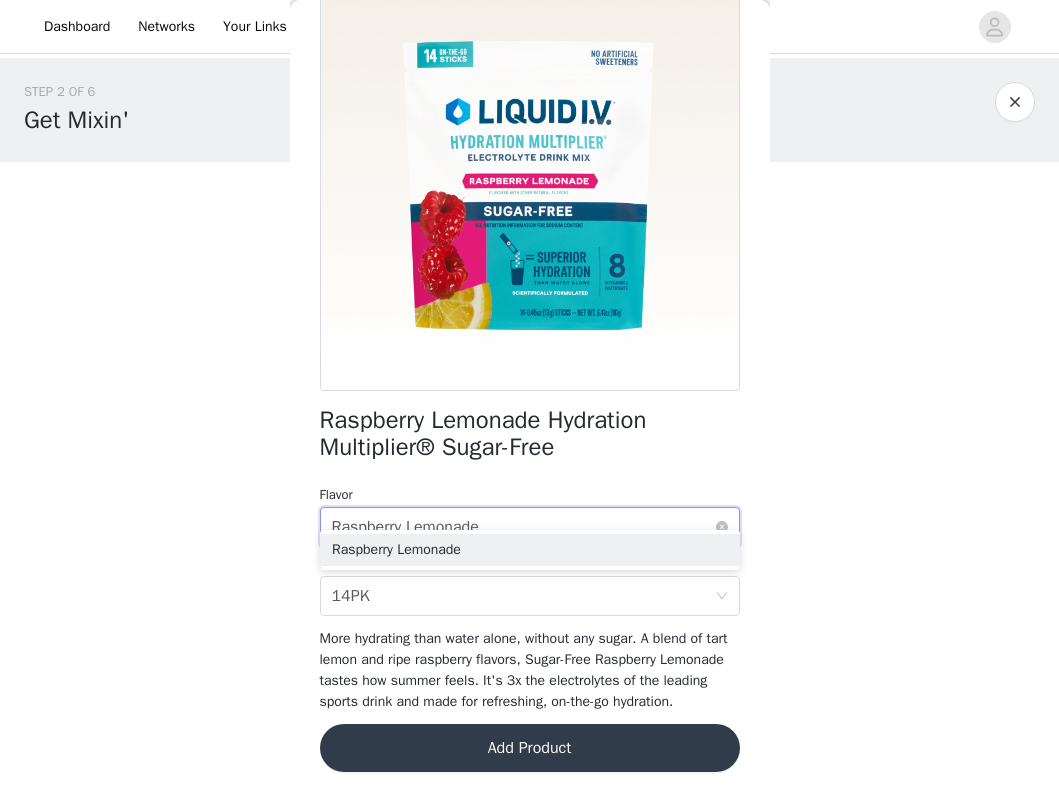 click on "Raspberry Lemonade" at bounding box center (405, 527) 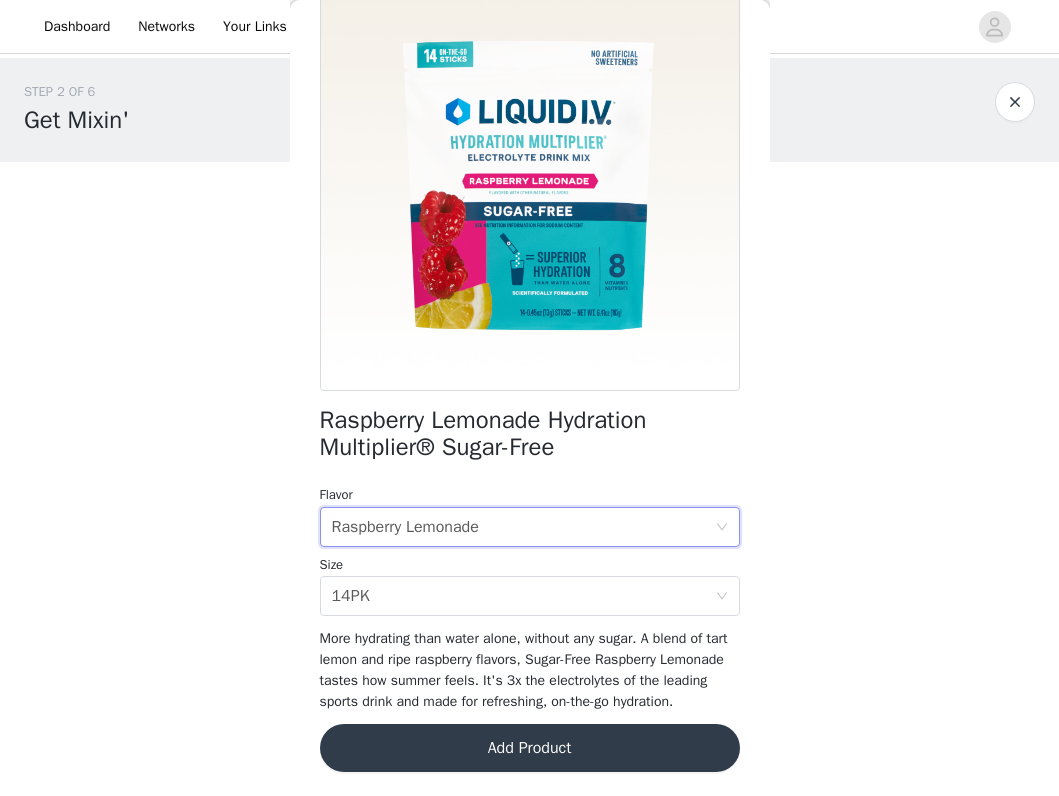 click on "Add Product" at bounding box center [530, 748] 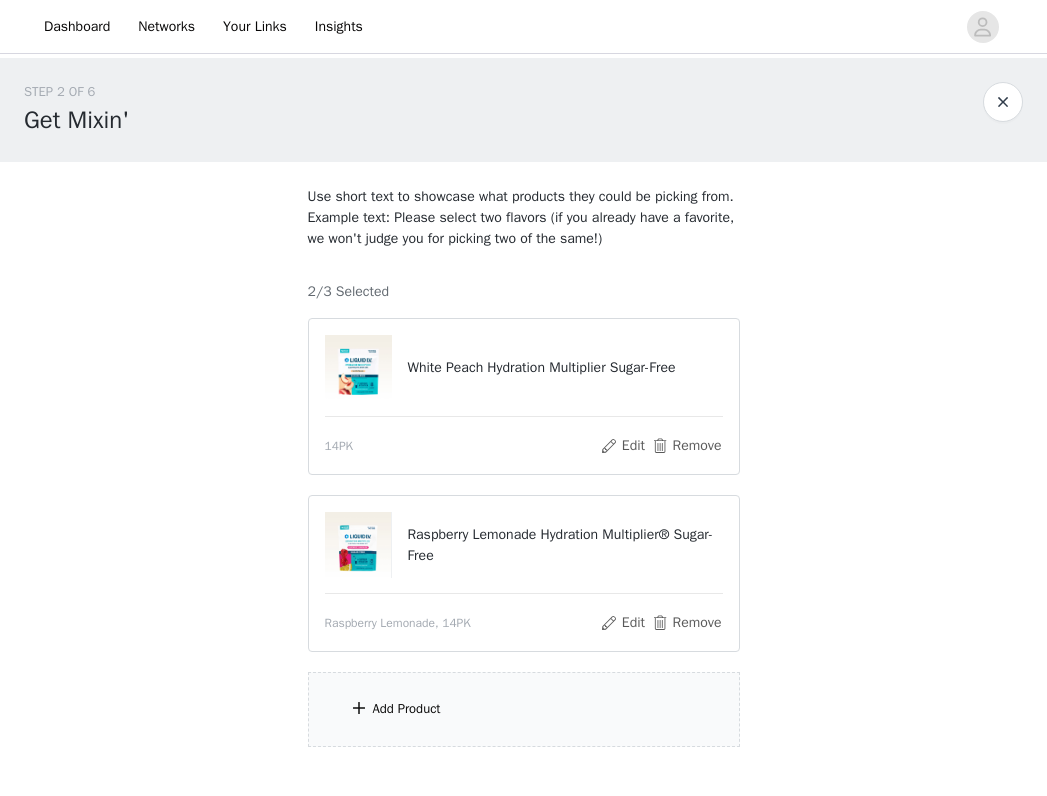 click on "Add Product" at bounding box center [524, 709] 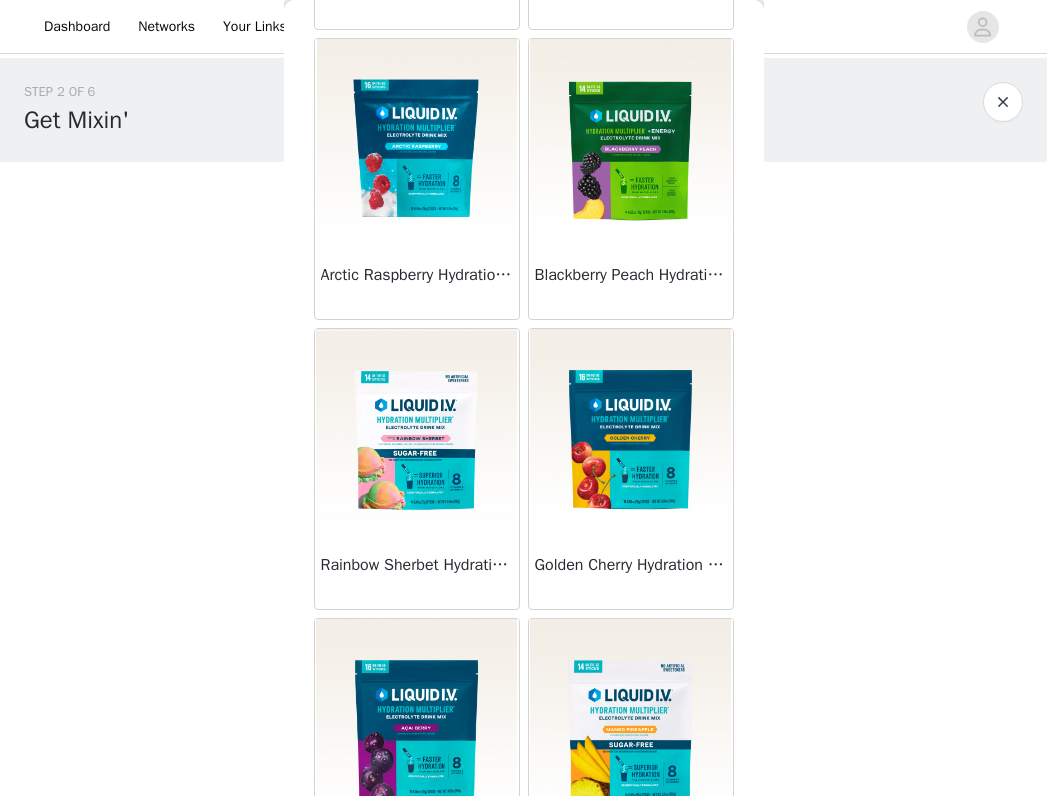 scroll, scrollTop: 4230, scrollLeft: 0, axis: vertical 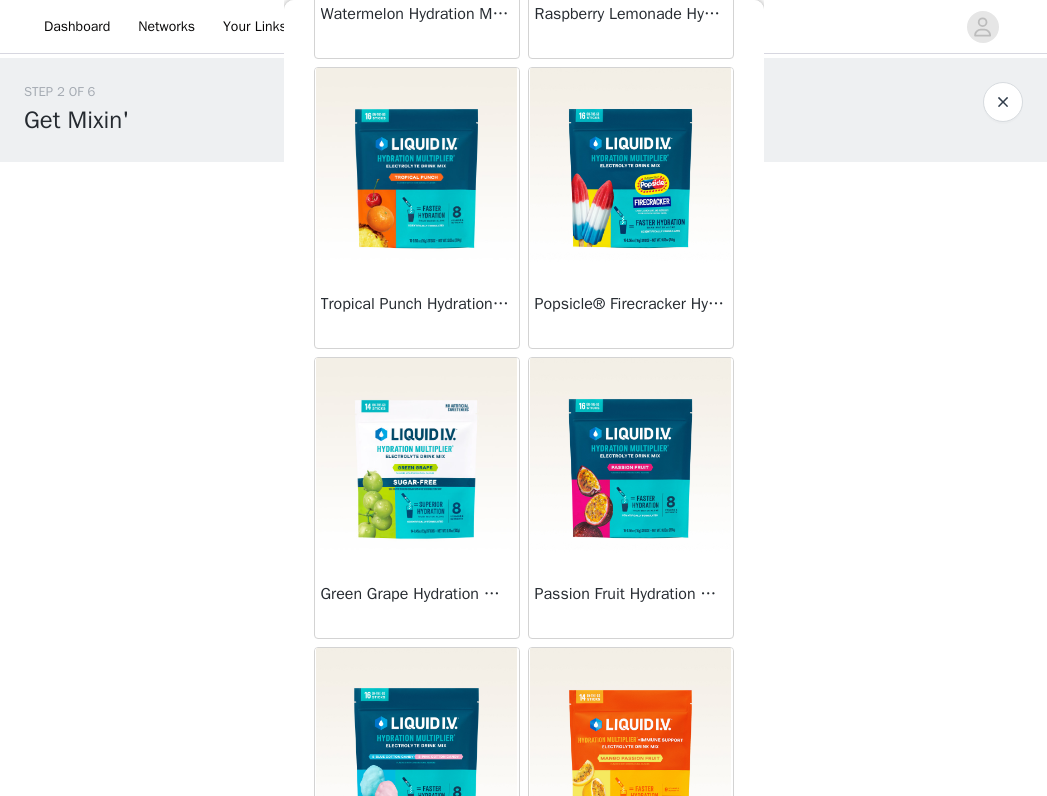 click at bounding box center [417, 458] 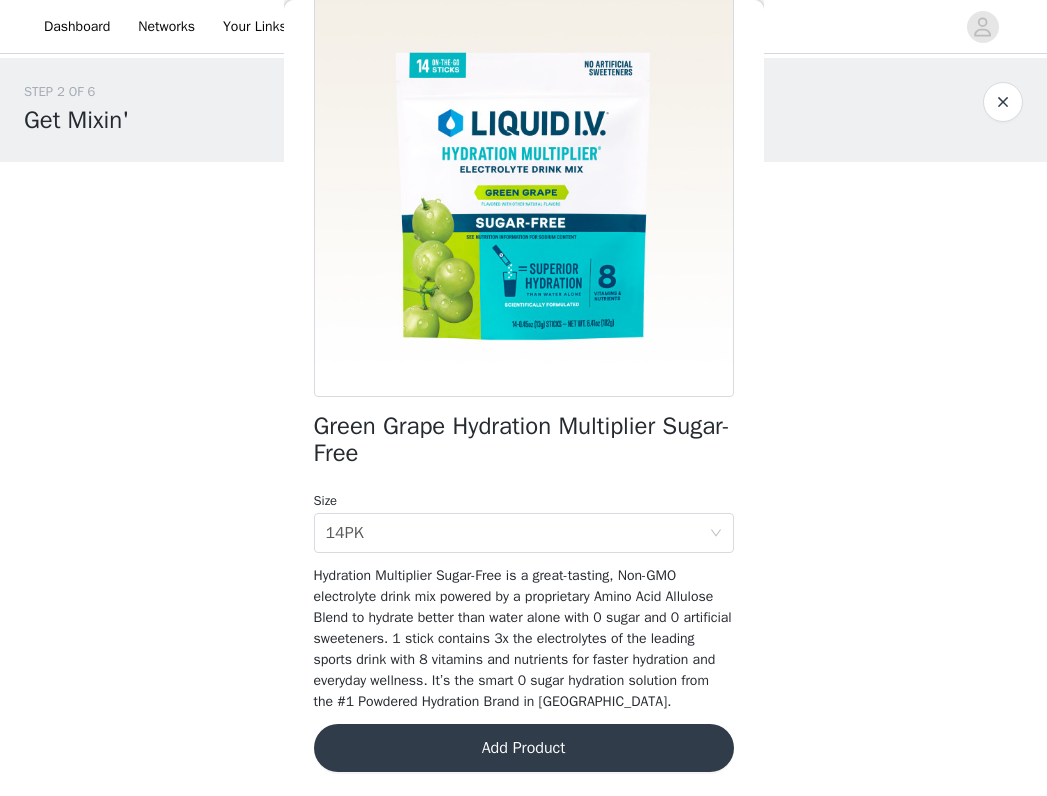scroll, scrollTop: 152, scrollLeft: 0, axis: vertical 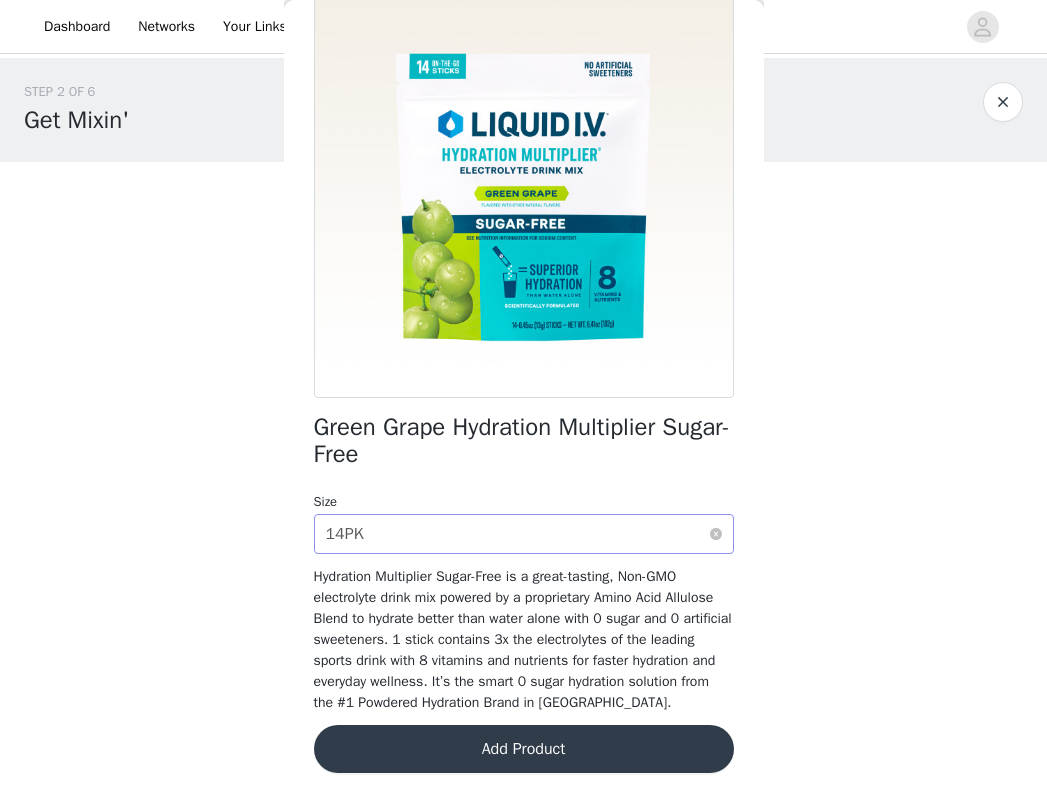 click on "Select size 14PK" at bounding box center (517, 534) 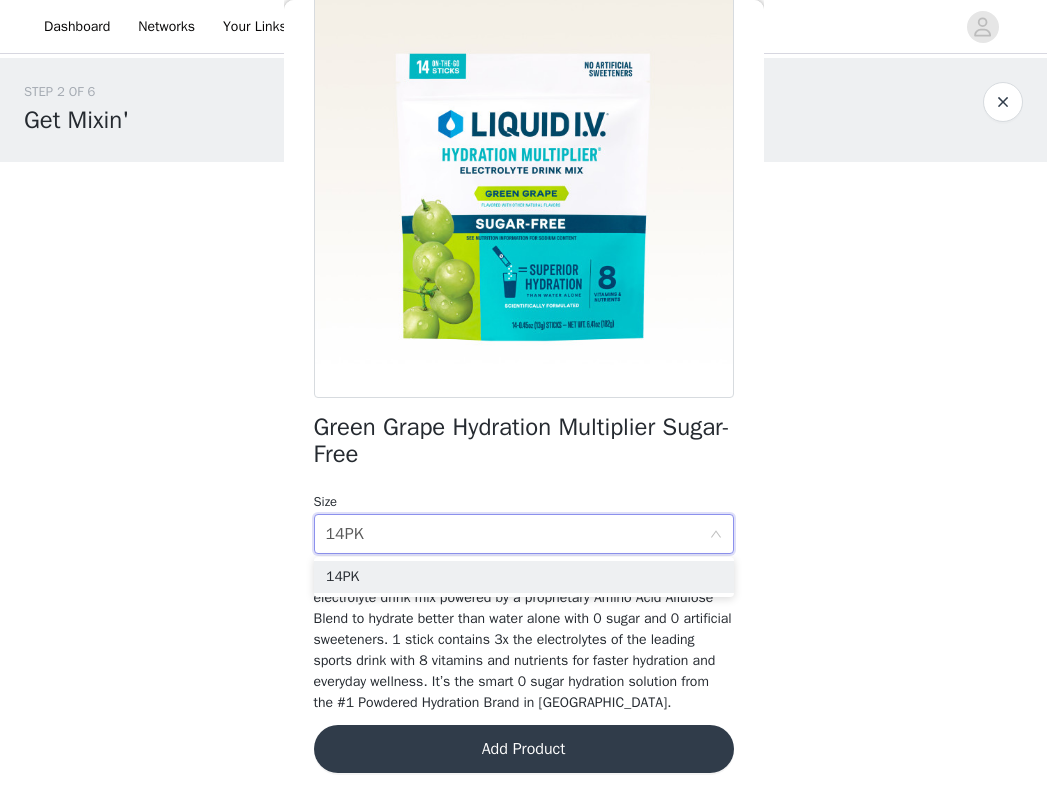 click on "Hydration Multiplier Sugar-Free is a great-tasting, Non-GMO electrolyte drink mix powered by a proprietary Amino Acid Allulose Blend to hydrate better than water alone with 0 sugar and 0 artificial sweeteners. 1 stick contains 3x the electrolytes of the leading sports drink with 8 vitamins and nutrients for faster hydration and everyday wellness. It’s the smart 0 sugar hydration solution from the #1 Powdered Hydration Brand in [GEOGRAPHIC_DATA]." at bounding box center (523, 639) 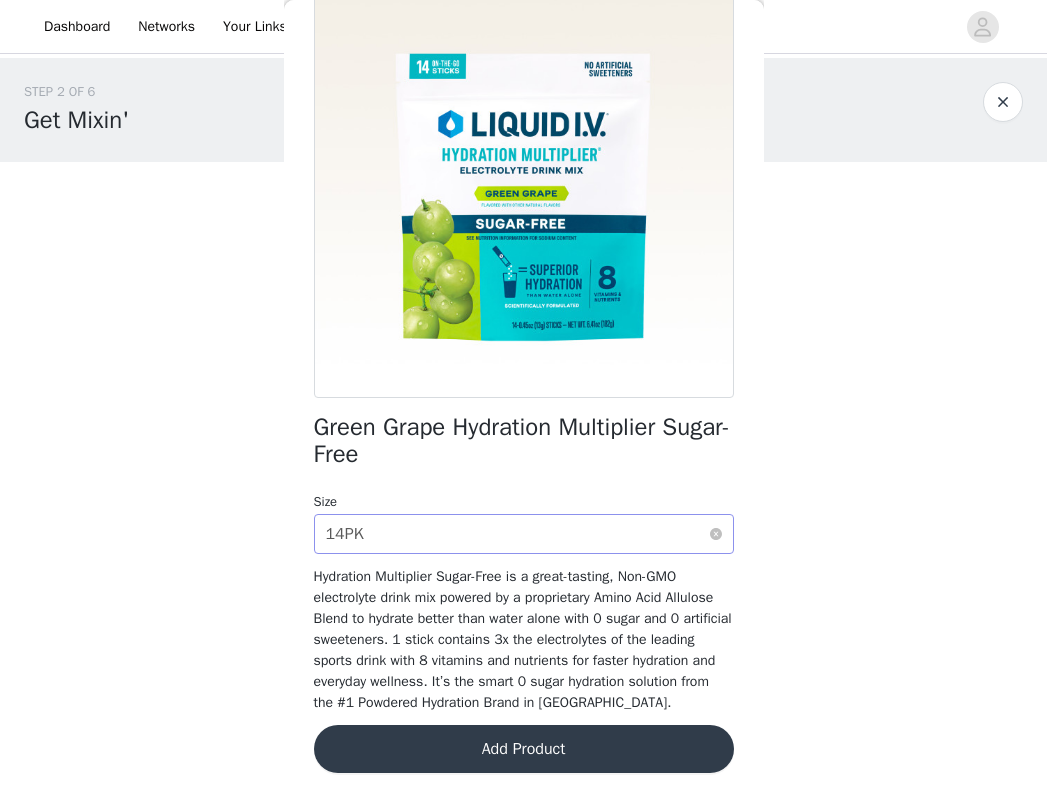 click on "Select size 14PK" at bounding box center (517, 534) 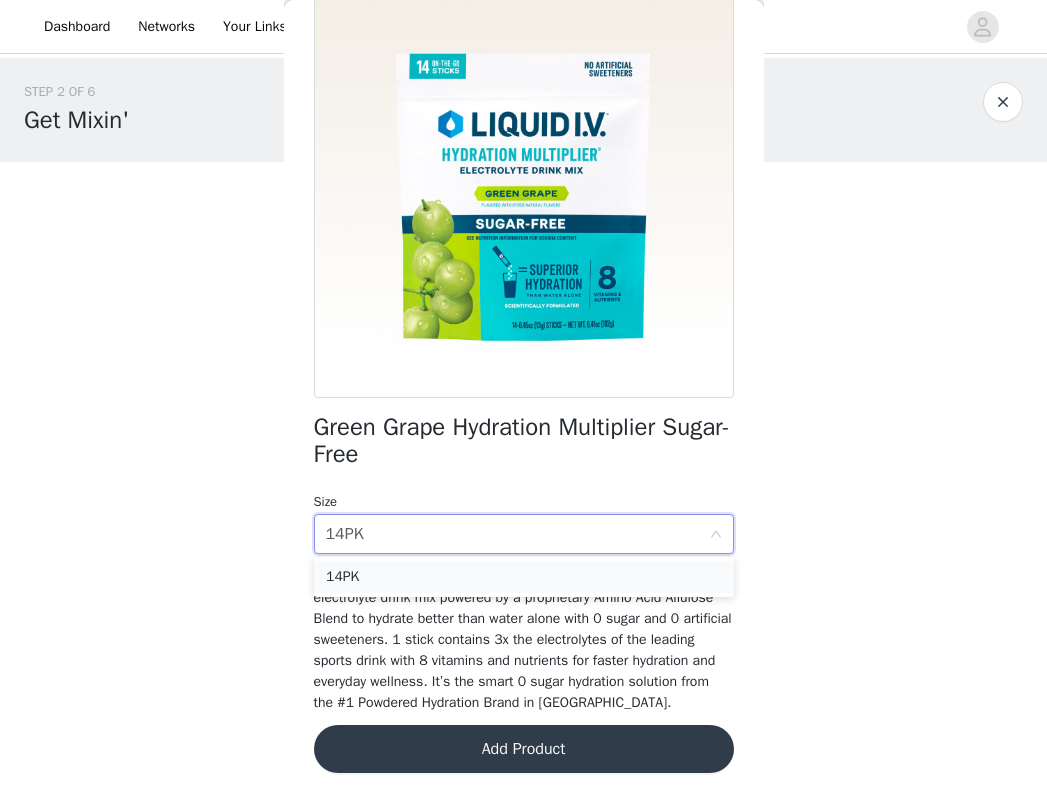 click on "14PK" at bounding box center (524, 577) 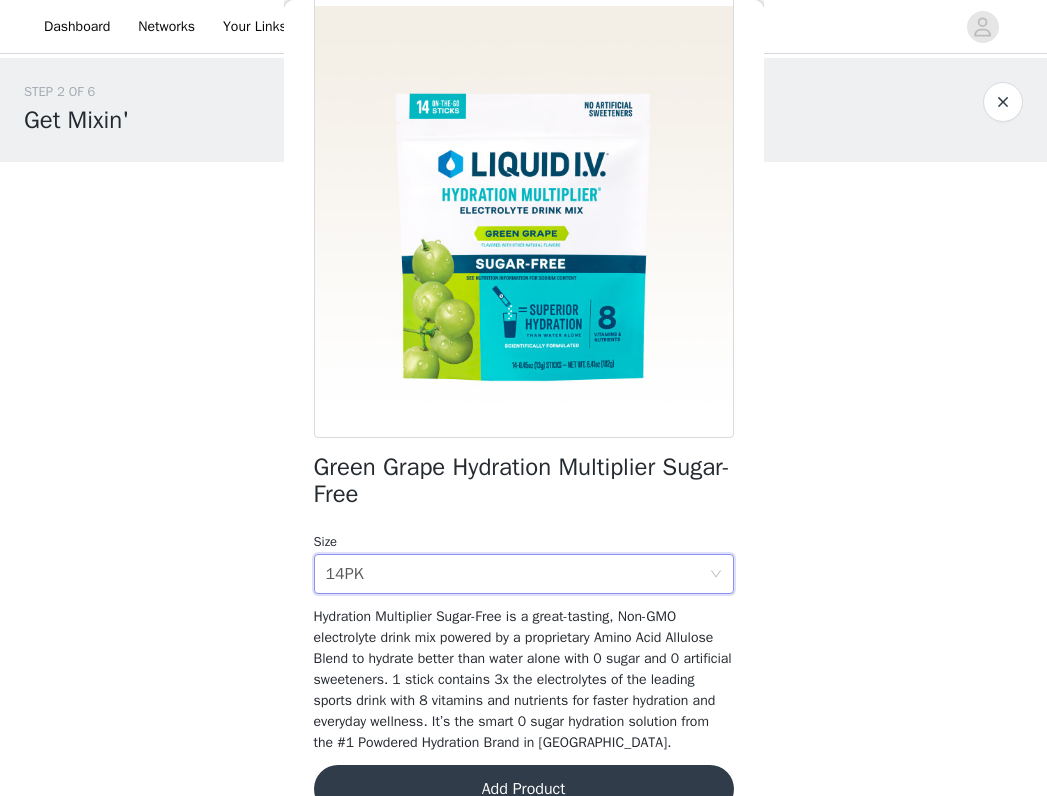 scroll, scrollTop: 0, scrollLeft: 0, axis: both 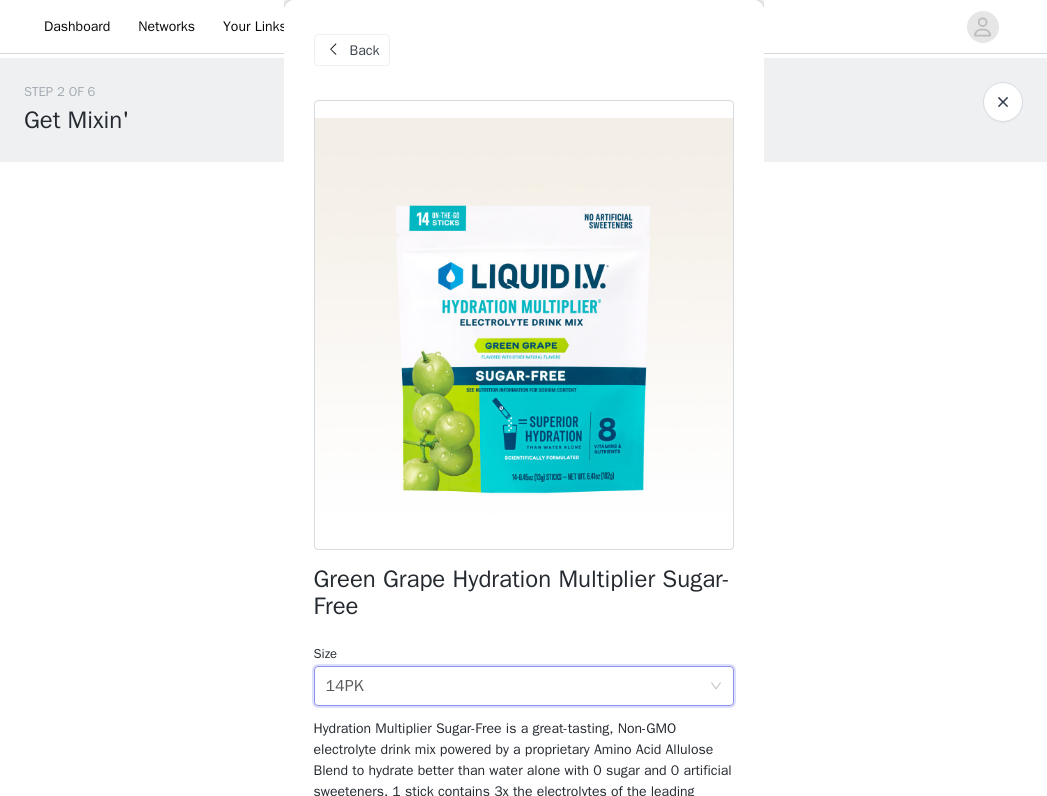 click at bounding box center (334, 50) 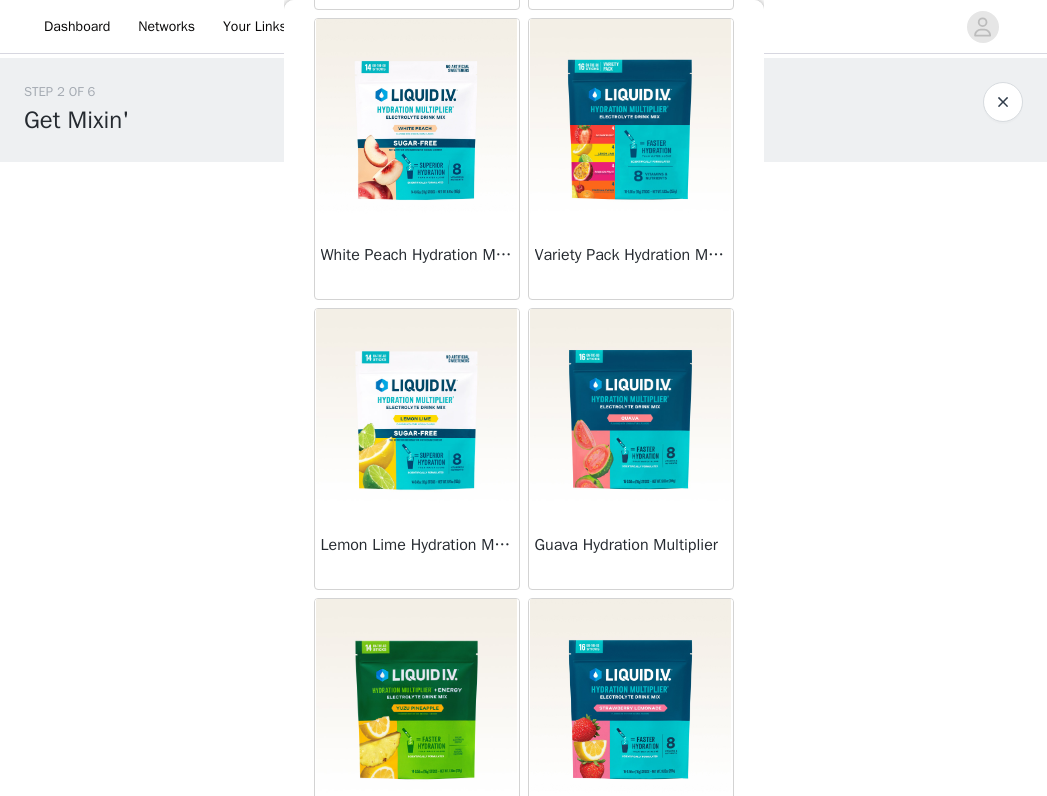 click at bounding box center [417, 409] 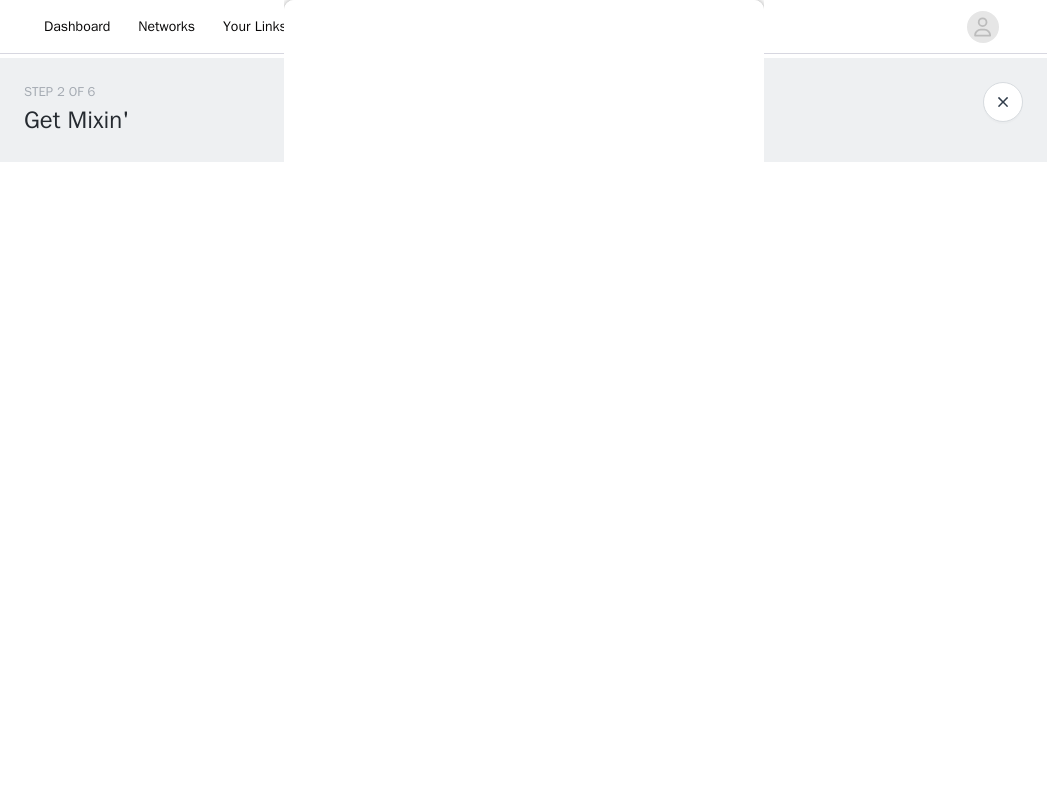 scroll, scrollTop: 173, scrollLeft: 0, axis: vertical 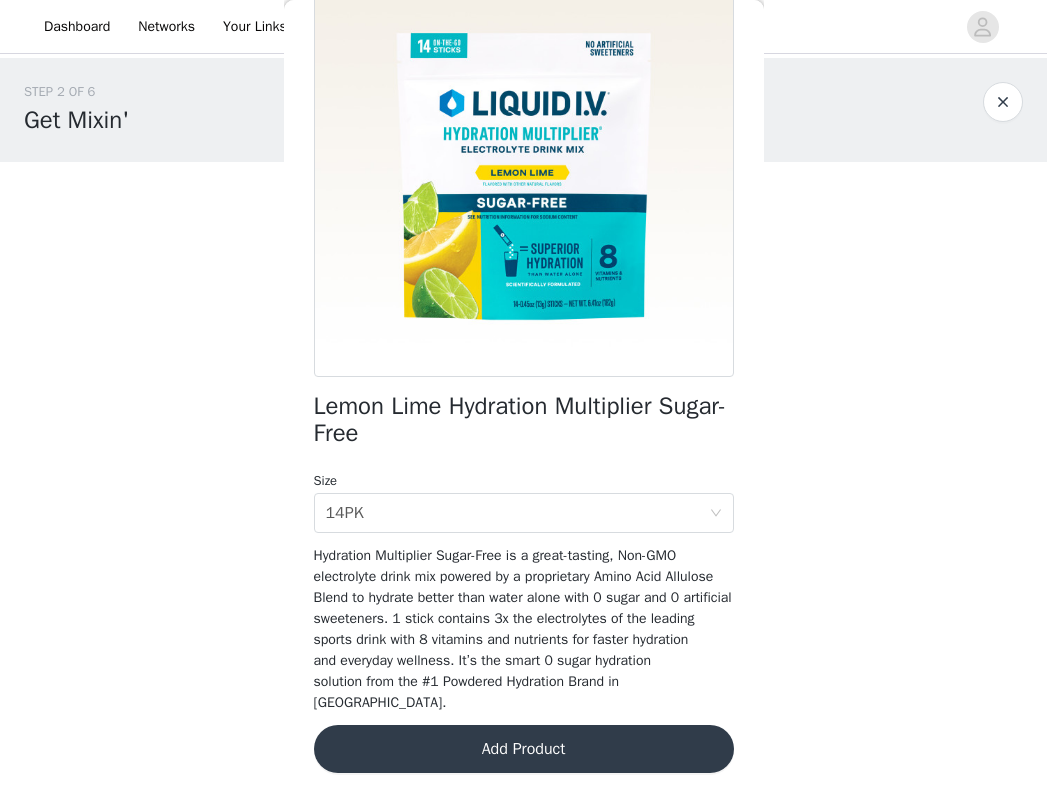 click on "Add Product" at bounding box center (524, 749) 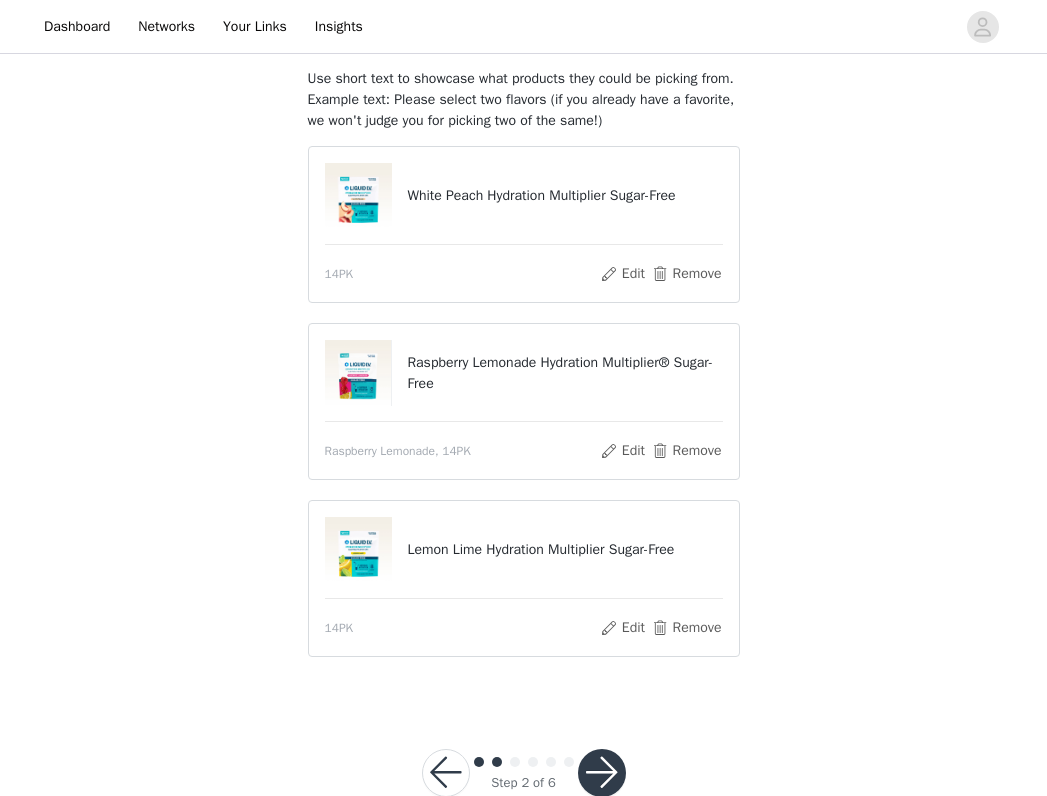 scroll, scrollTop: 166, scrollLeft: 0, axis: vertical 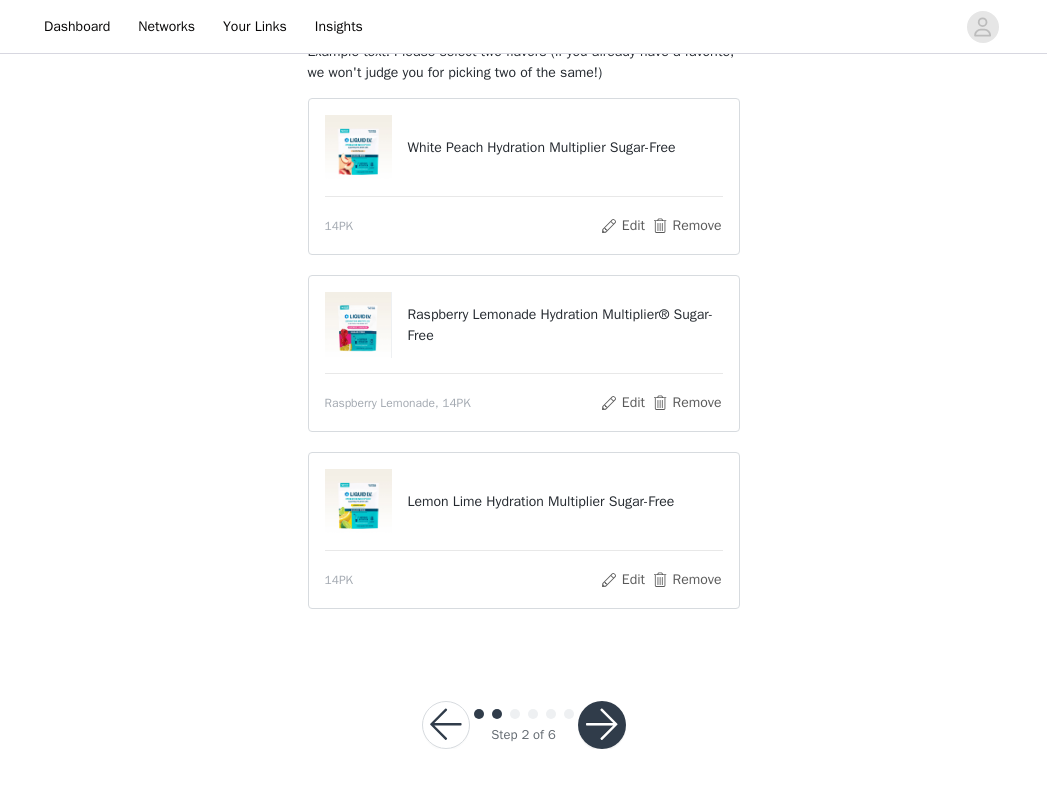 click at bounding box center (602, 725) 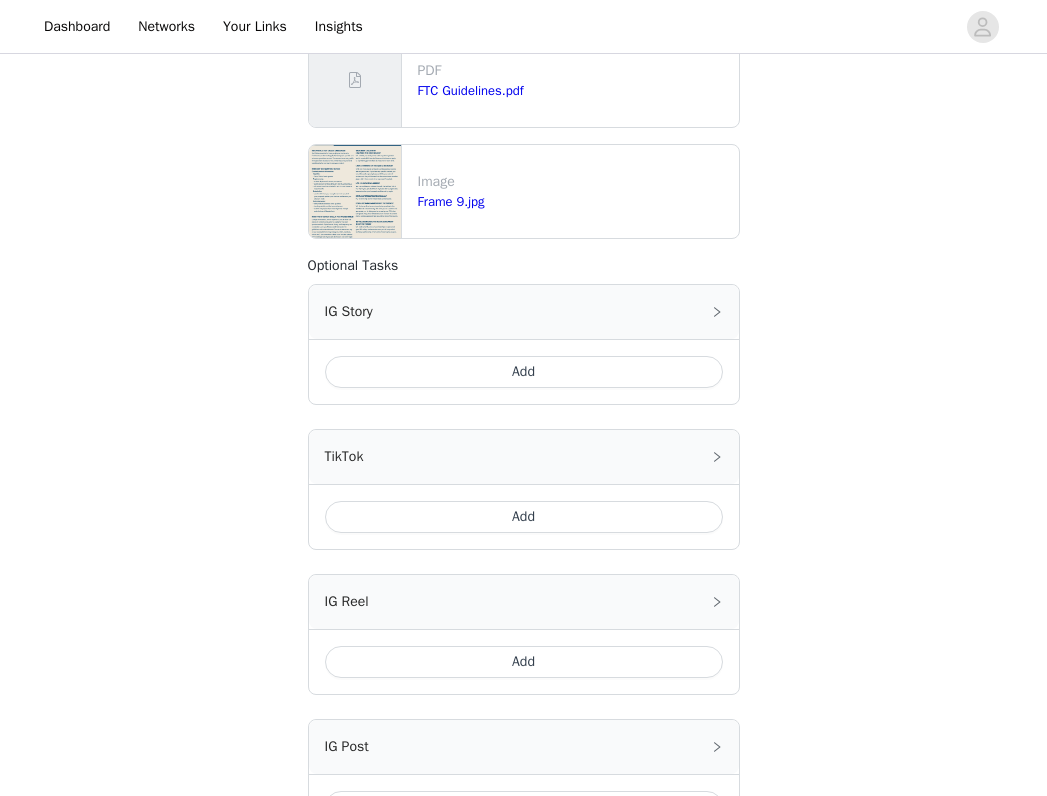 scroll, scrollTop: 786, scrollLeft: 0, axis: vertical 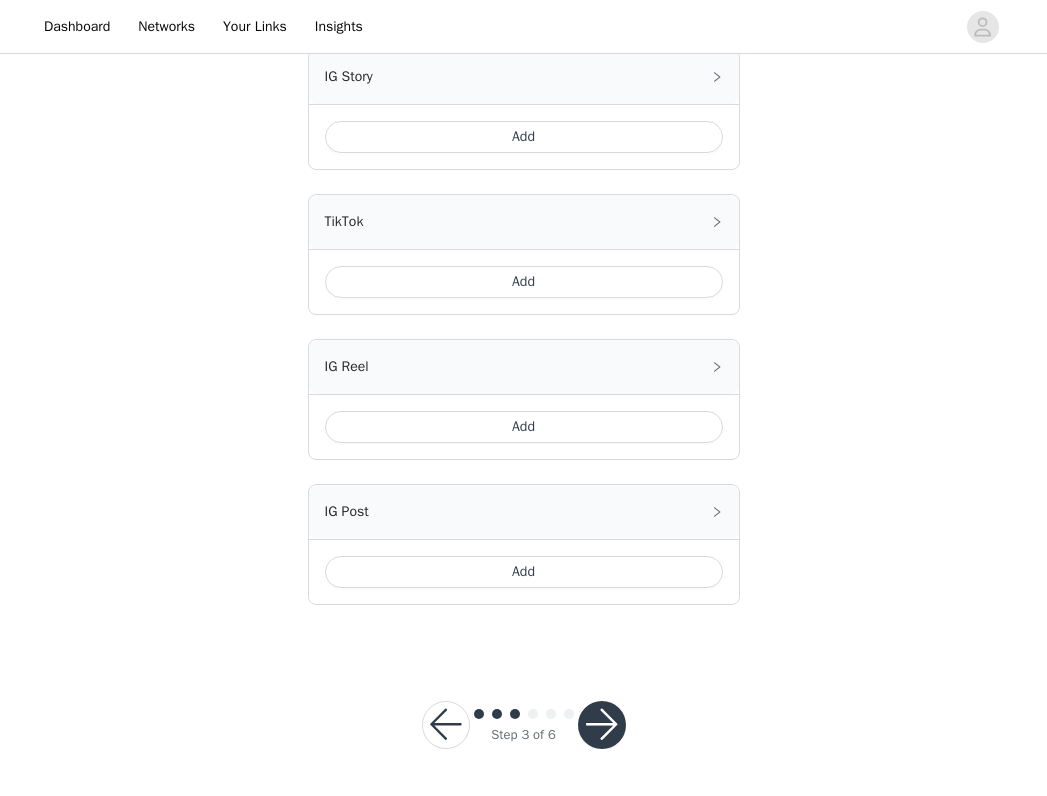click at bounding box center [602, 725] 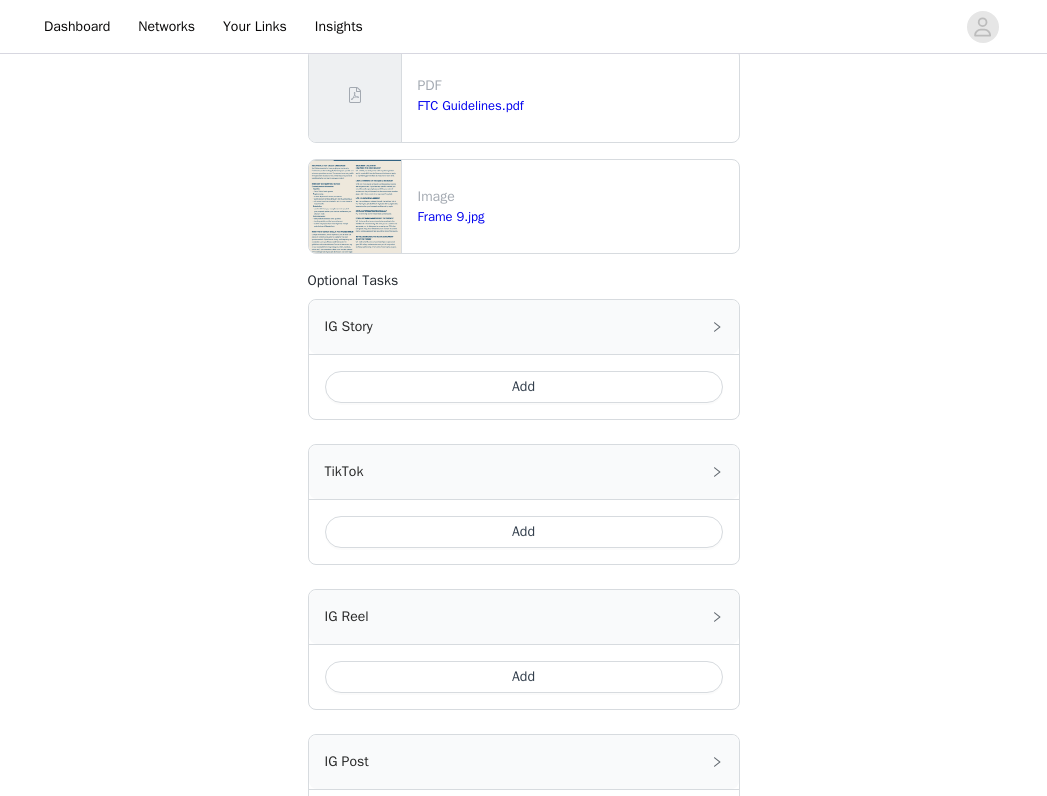scroll, scrollTop: 786, scrollLeft: 0, axis: vertical 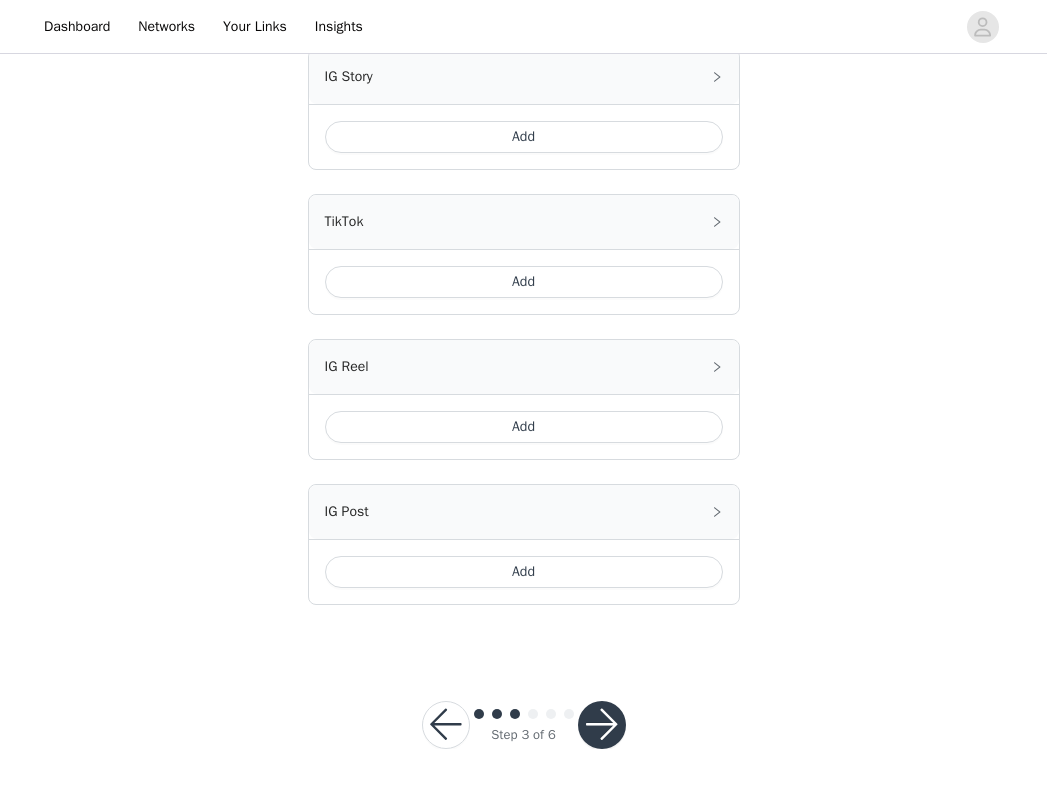 click at bounding box center [602, 725] 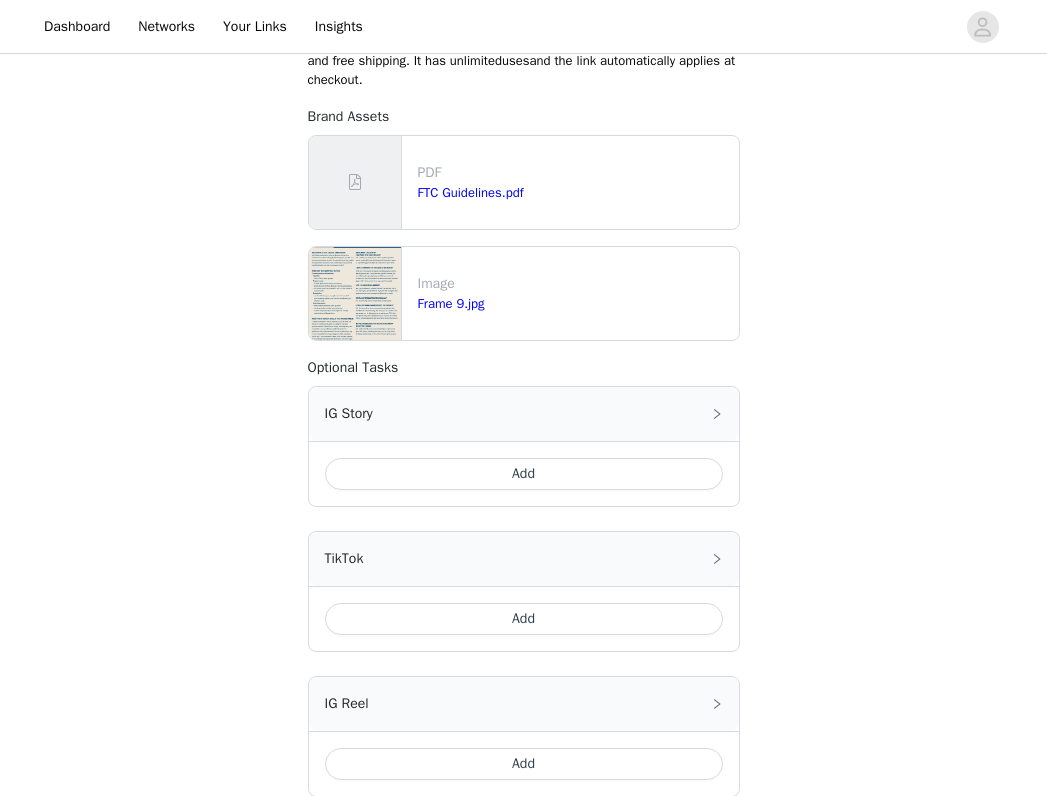 scroll, scrollTop: 0, scrollLeft: 0, axis: both 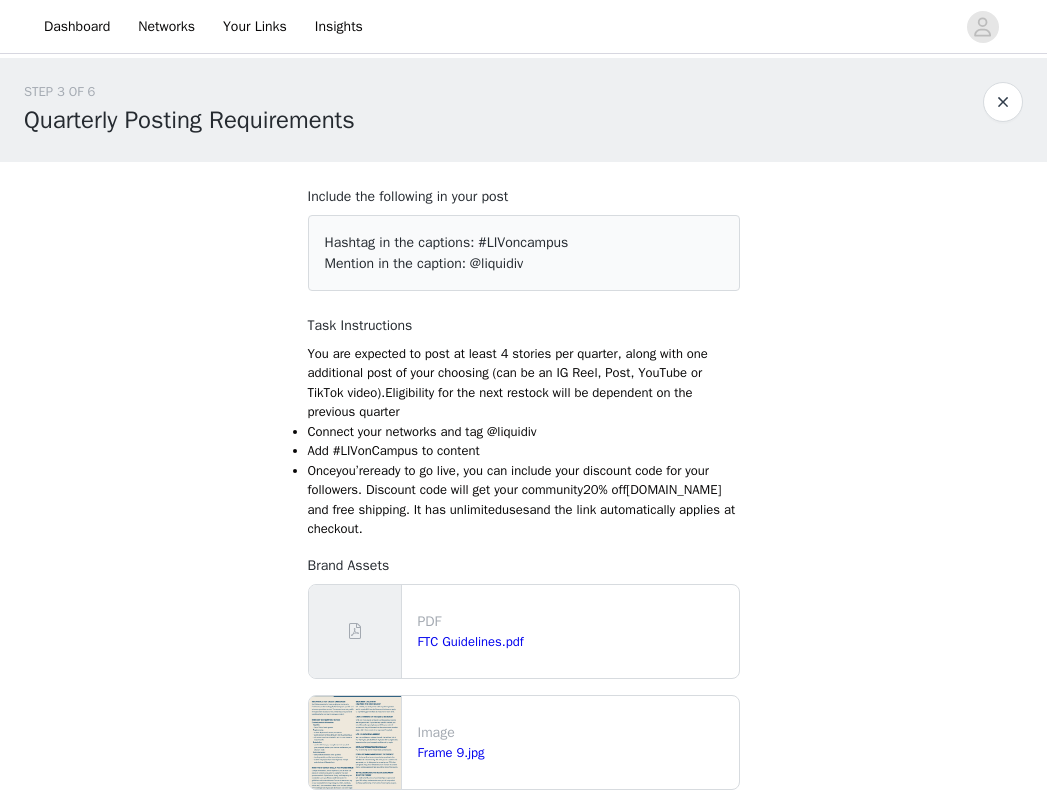 click at bounding box center (1003, 102) 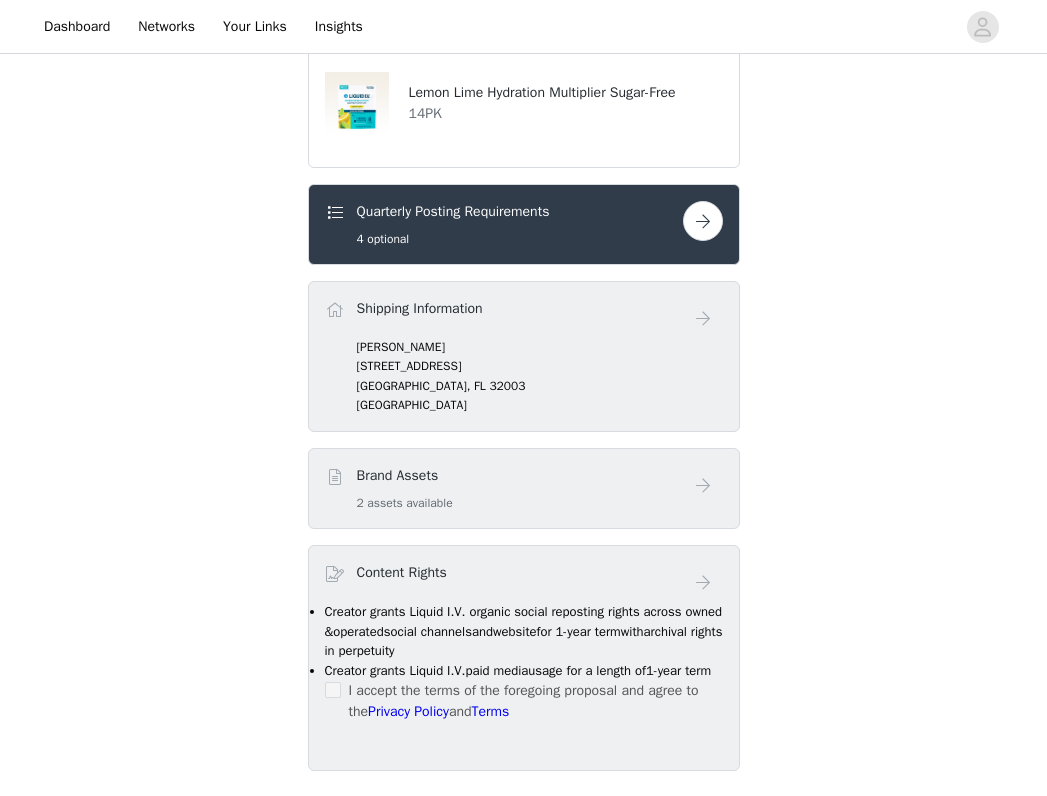 scroll, scrollTop: 880, scrollLeft: 0, axis: vertical 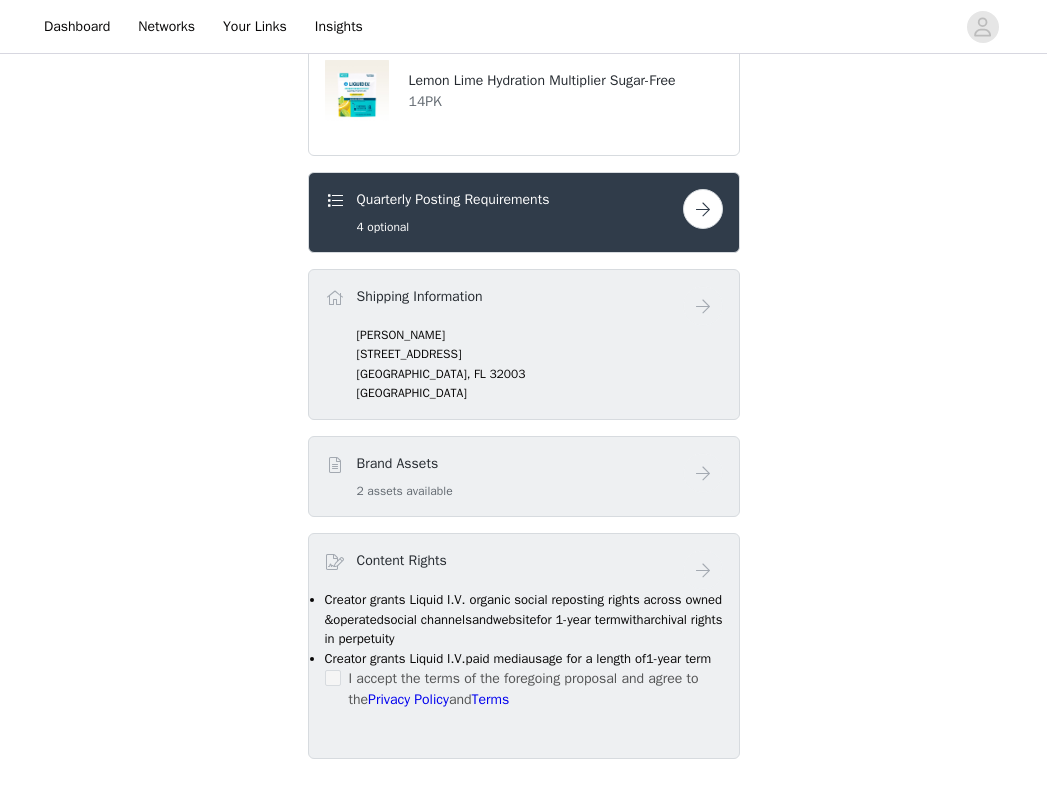 click at bounding box center (703, 209) 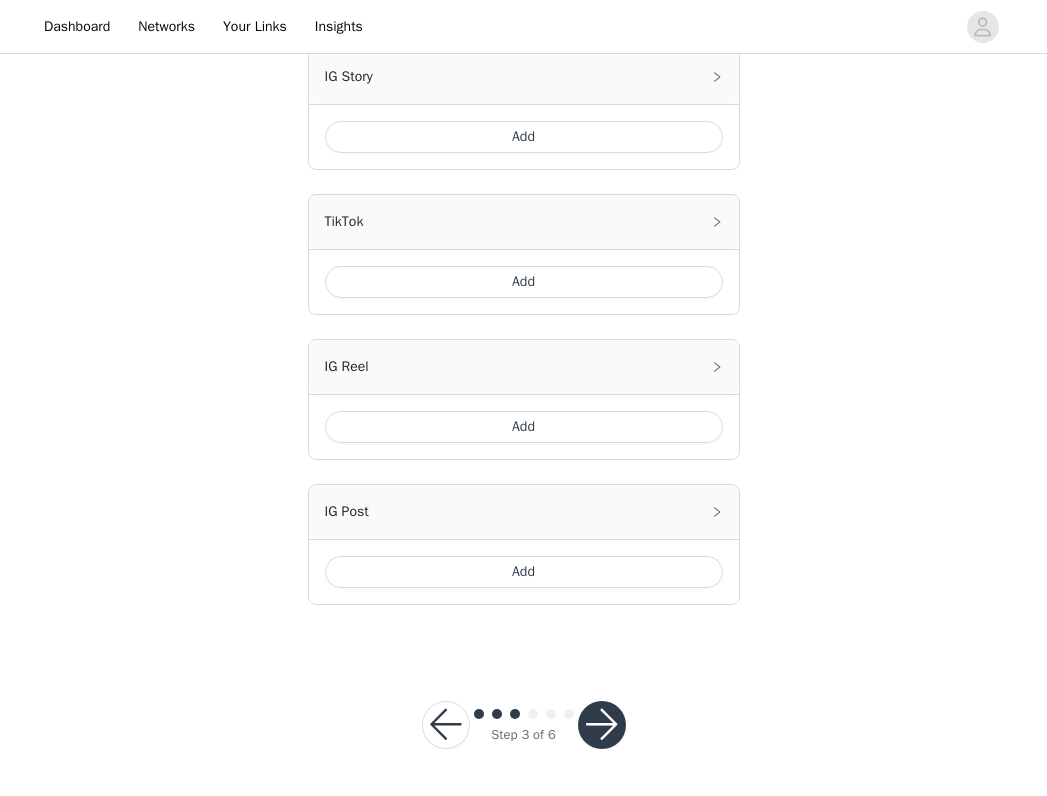 scroll, scrollTop: 786, scrollLeft: 0, axis: vertical 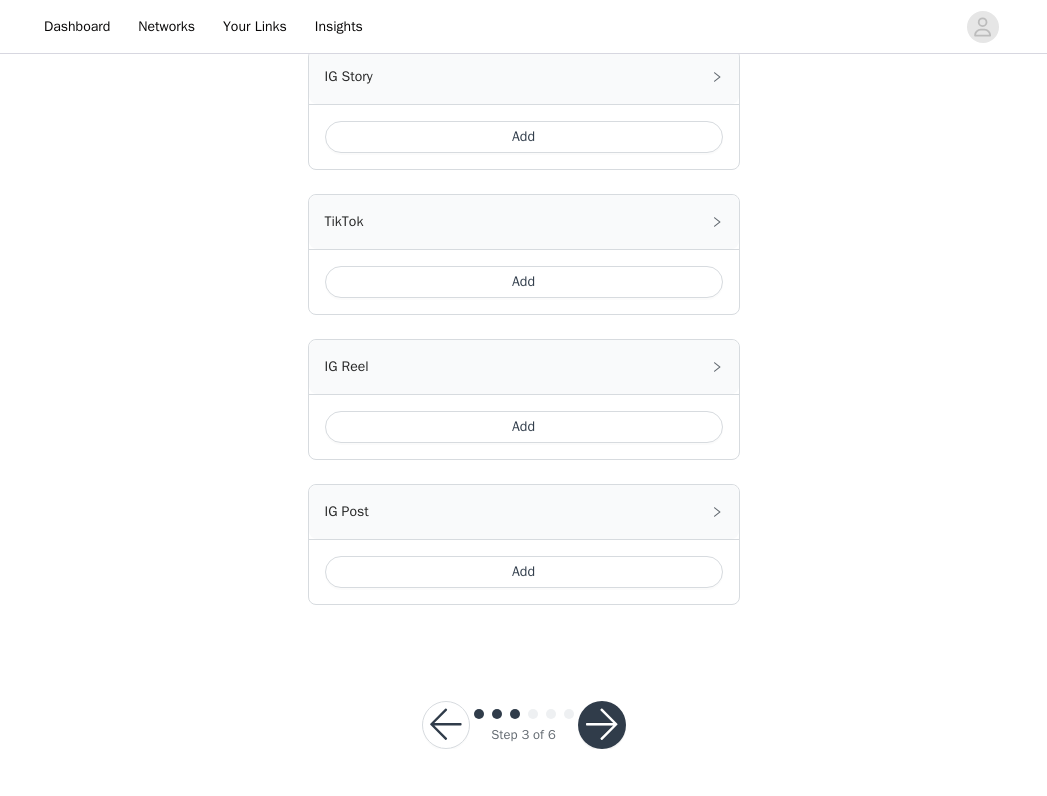 click at bounding box center [602, 725] 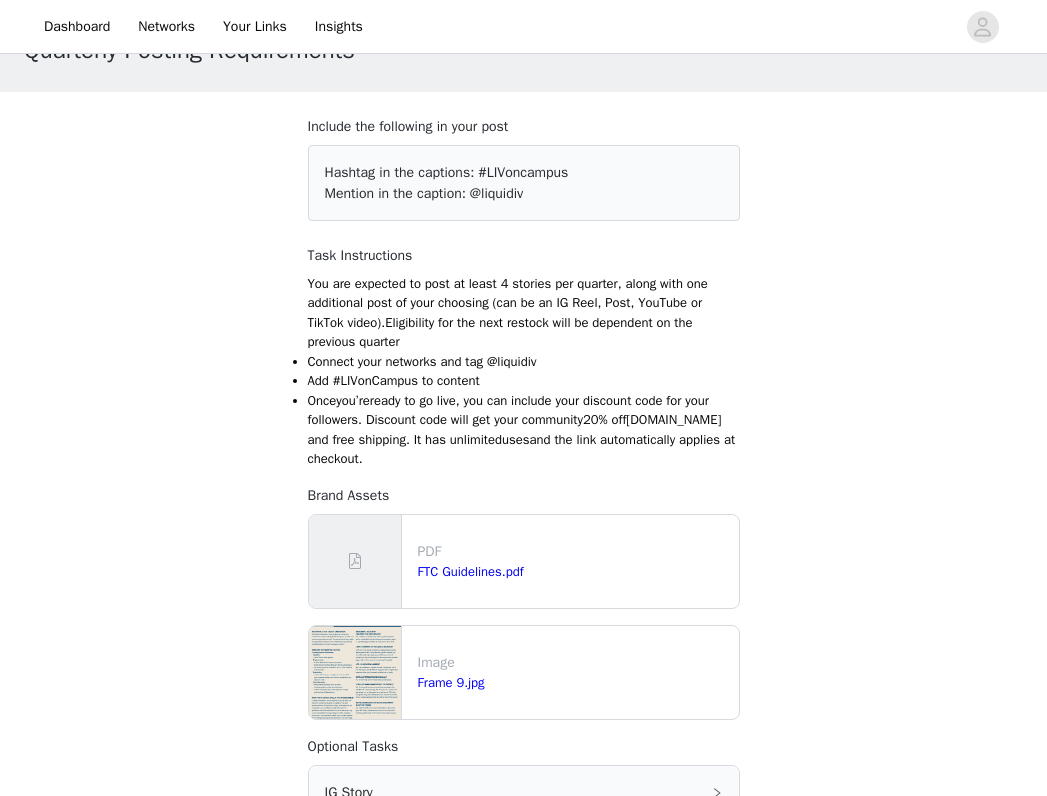 scroll, scrollTop: 0, scrollLeft: 0, axis: both 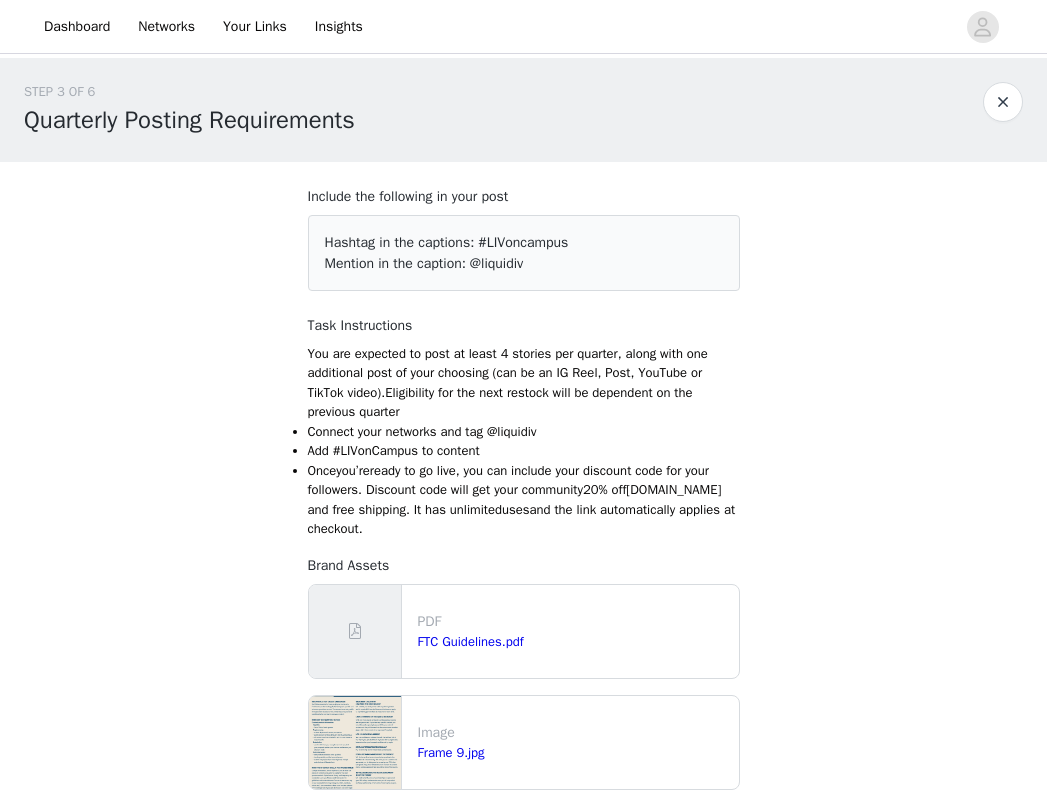 click on "Quarterly Posting Requirements" at bounding box center (189, 120) 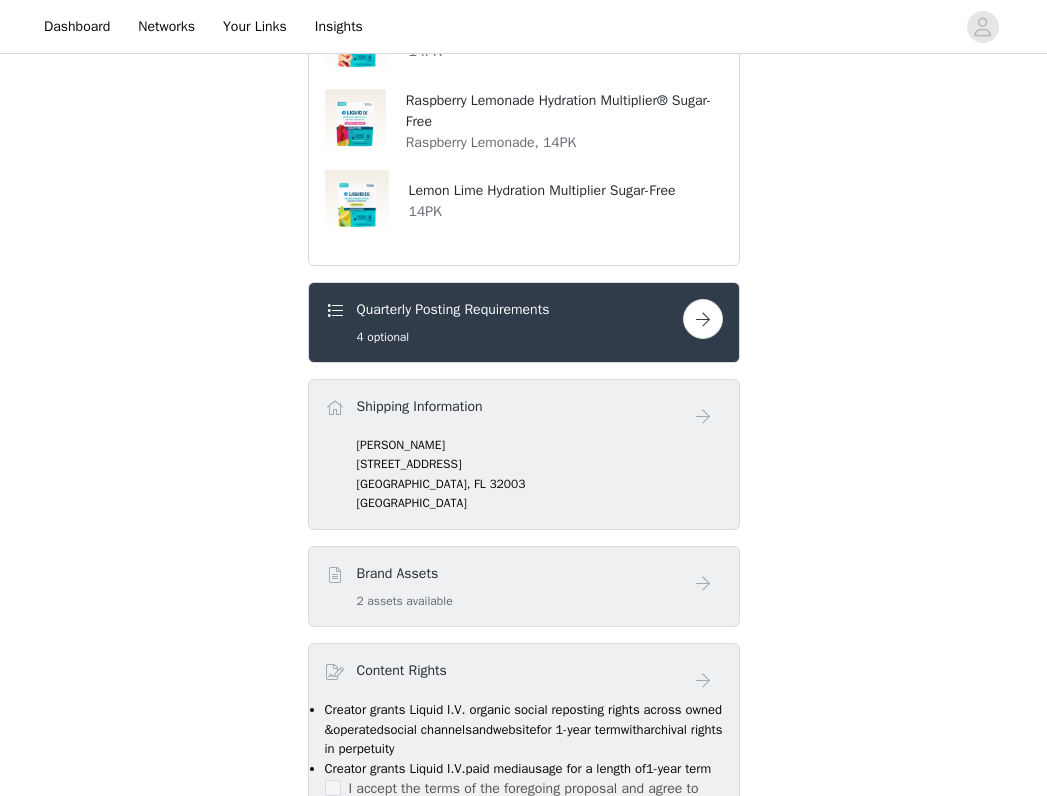 scroll, scrollTop: 1031, scrollLeft: 0, axis: vertical 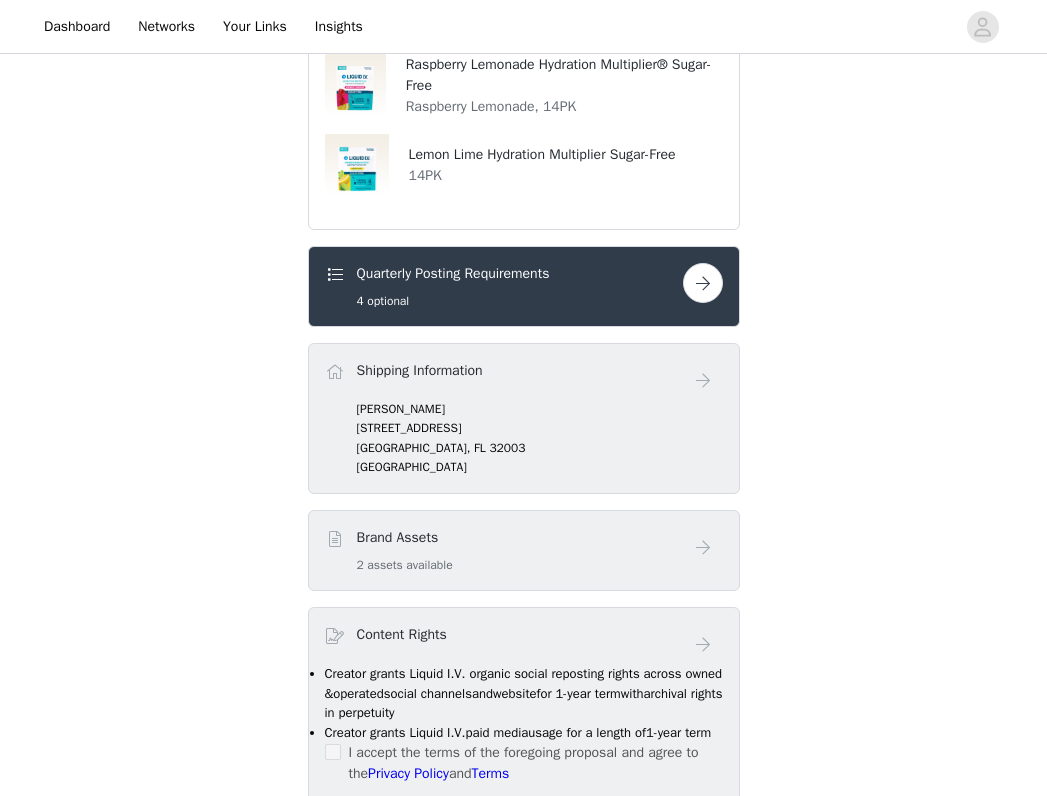 click at bounding box center (703, 283) 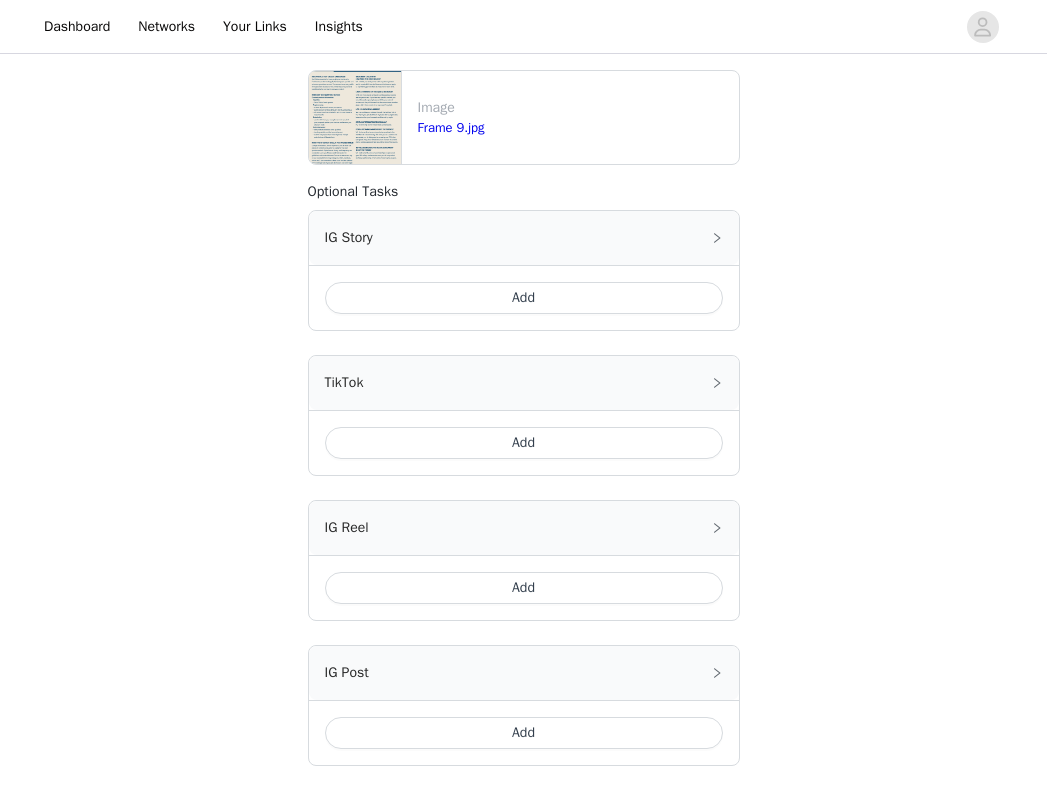 scroll, scrollTop: 379, scrollLeft: 0, axis: vertical 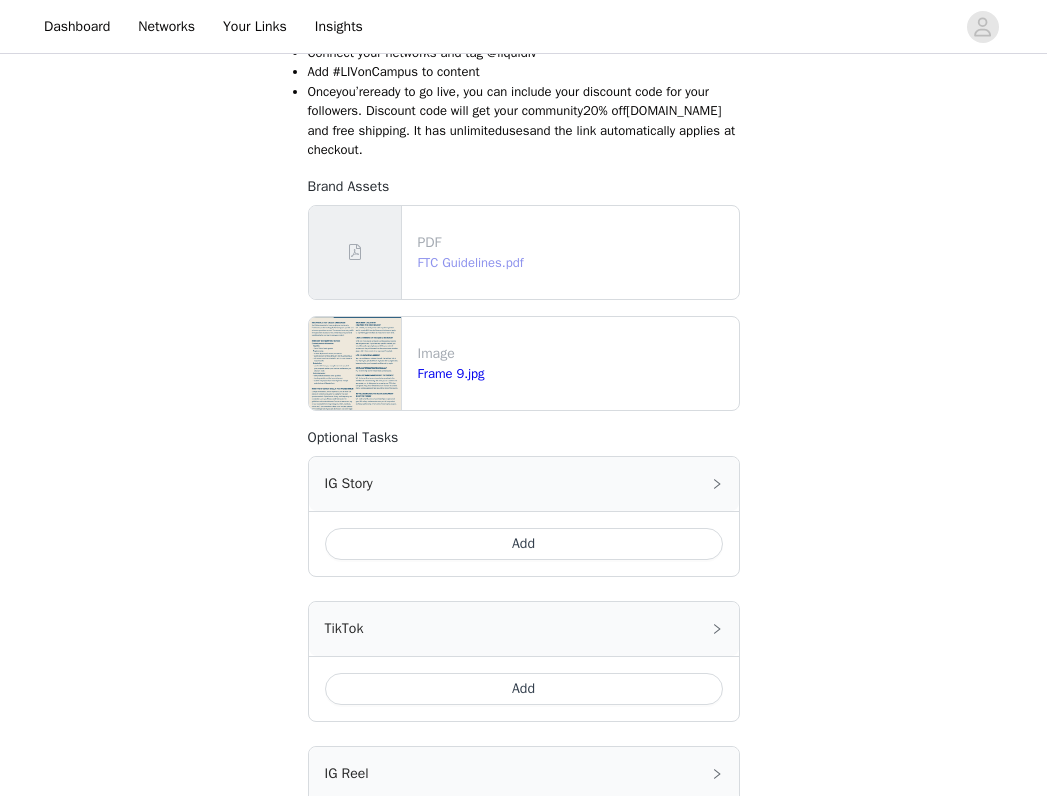 click on "FTC Guidelines.pdf" at bounding box center [471, 262] 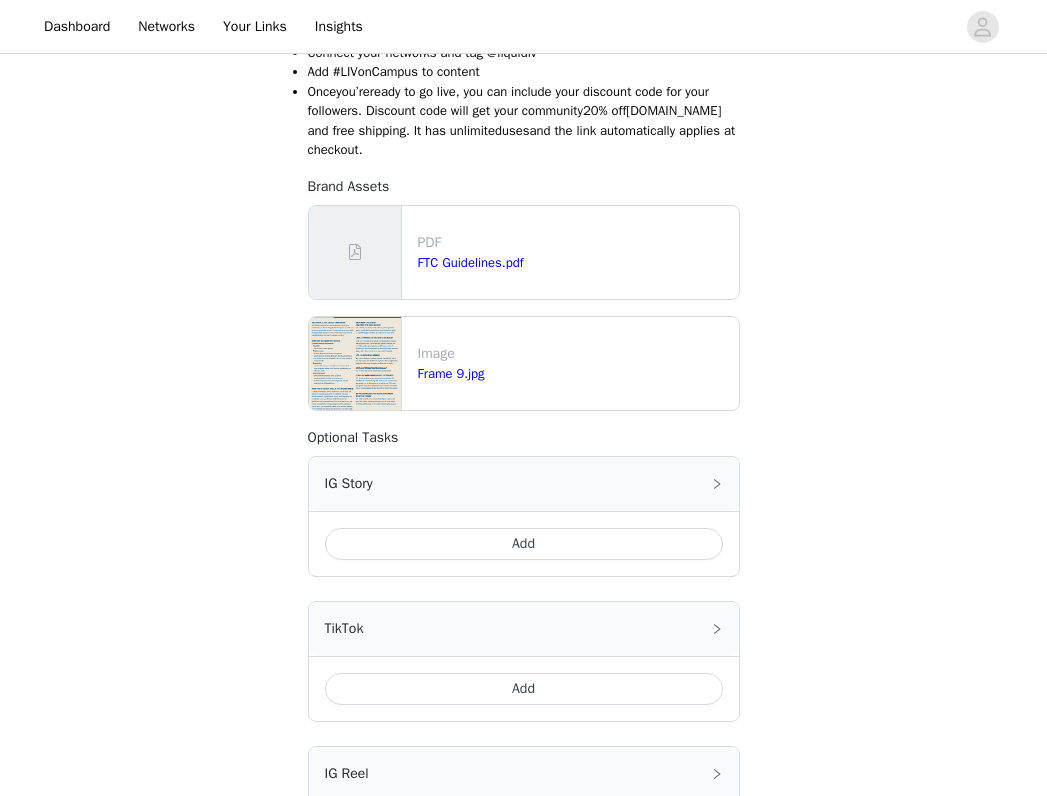 click on "Image   Frame 9.jpg" at bounding box center (524, 363) 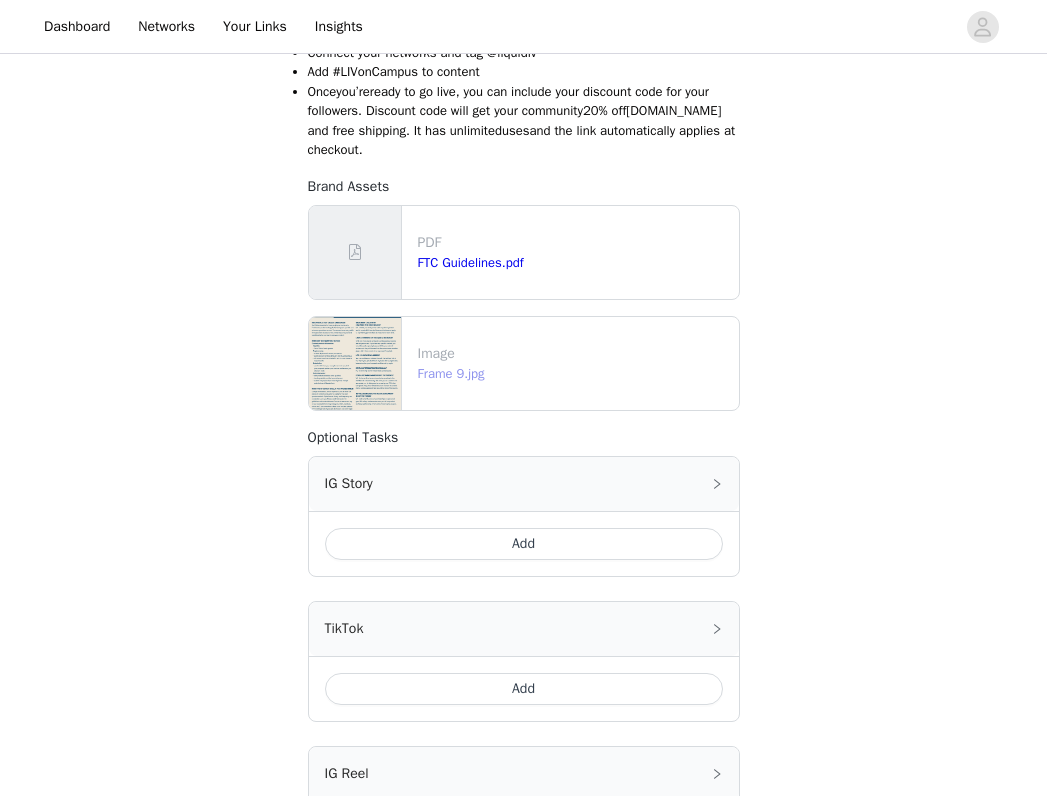 click on "Frame 9.jpg" at bounding box center [451, 373] 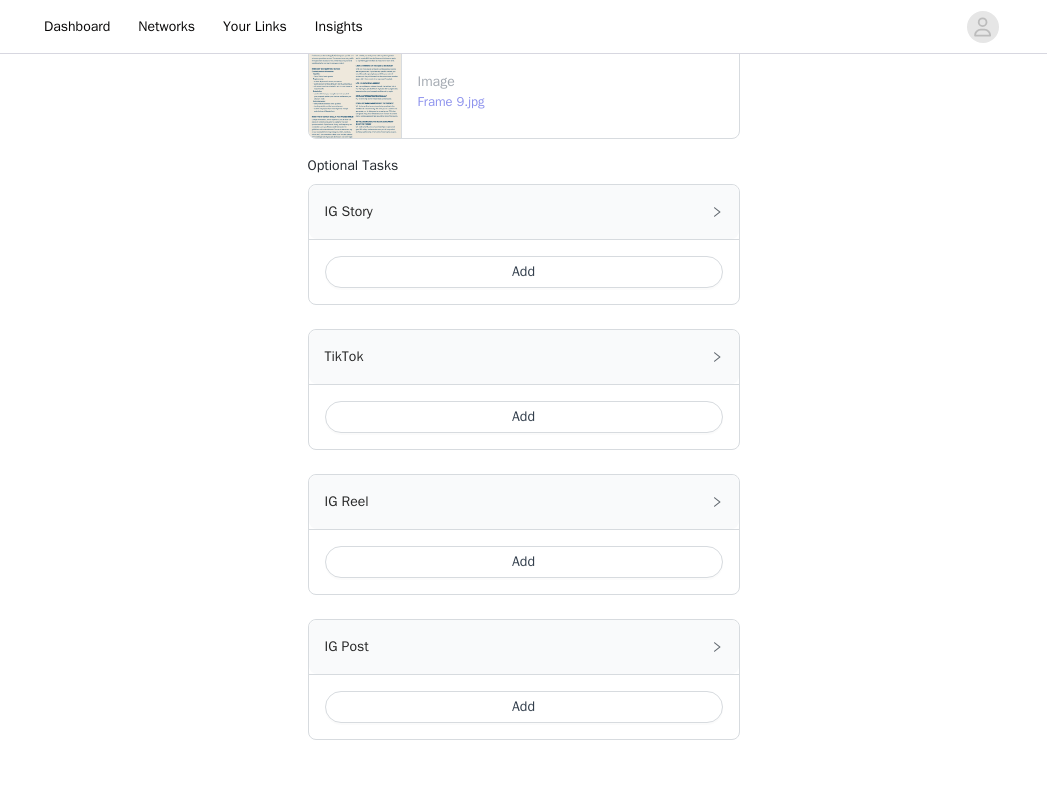 scroll, scrollTop: 786, scrollLeft: 0, axis: vertical 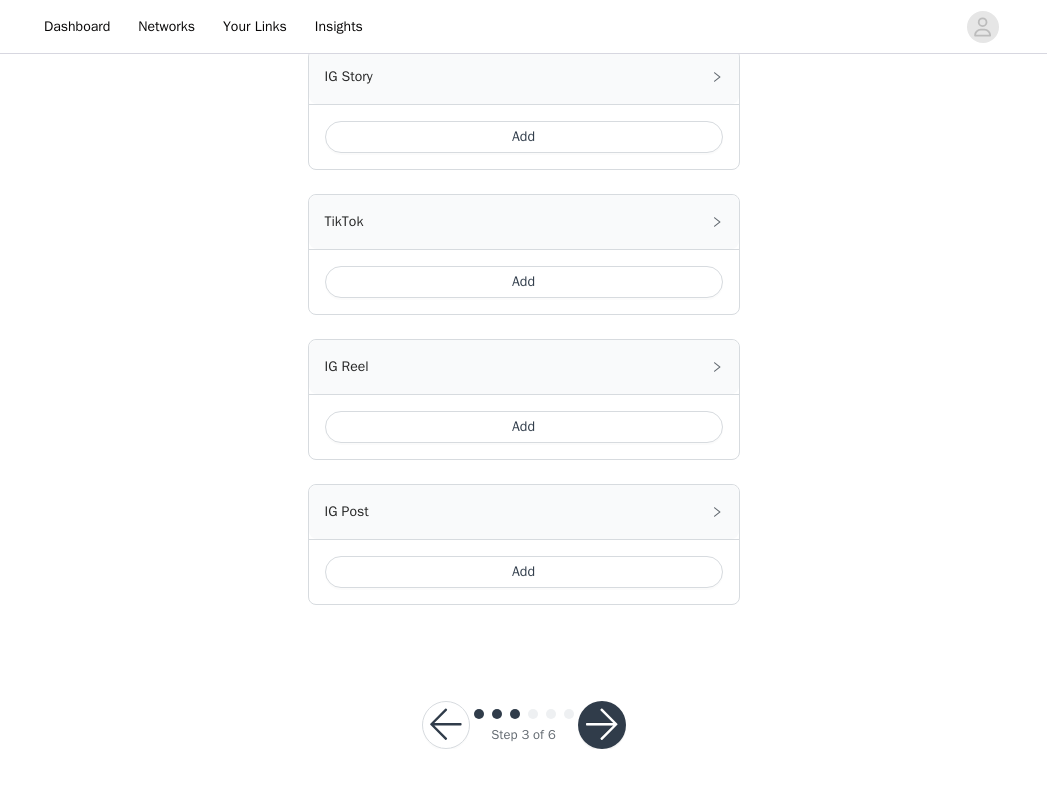 click at bounding box center (602, 725) 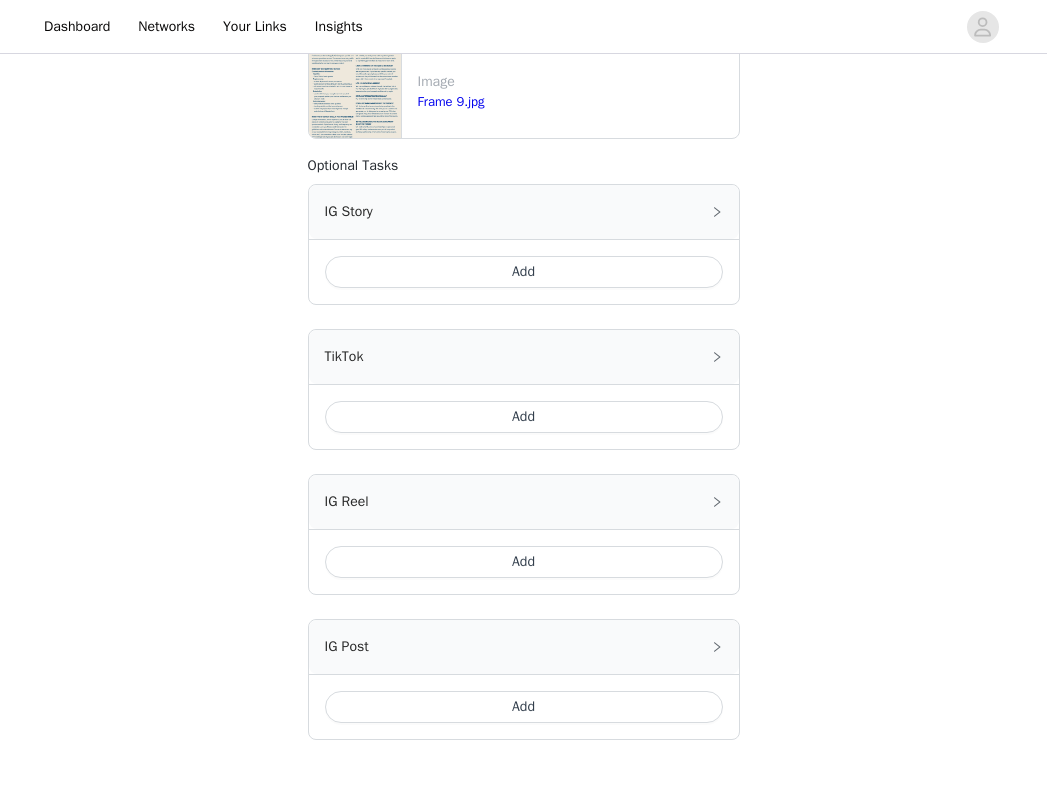 scroll, scrollTop: 354, scrollLeft: 0, axis: vertical 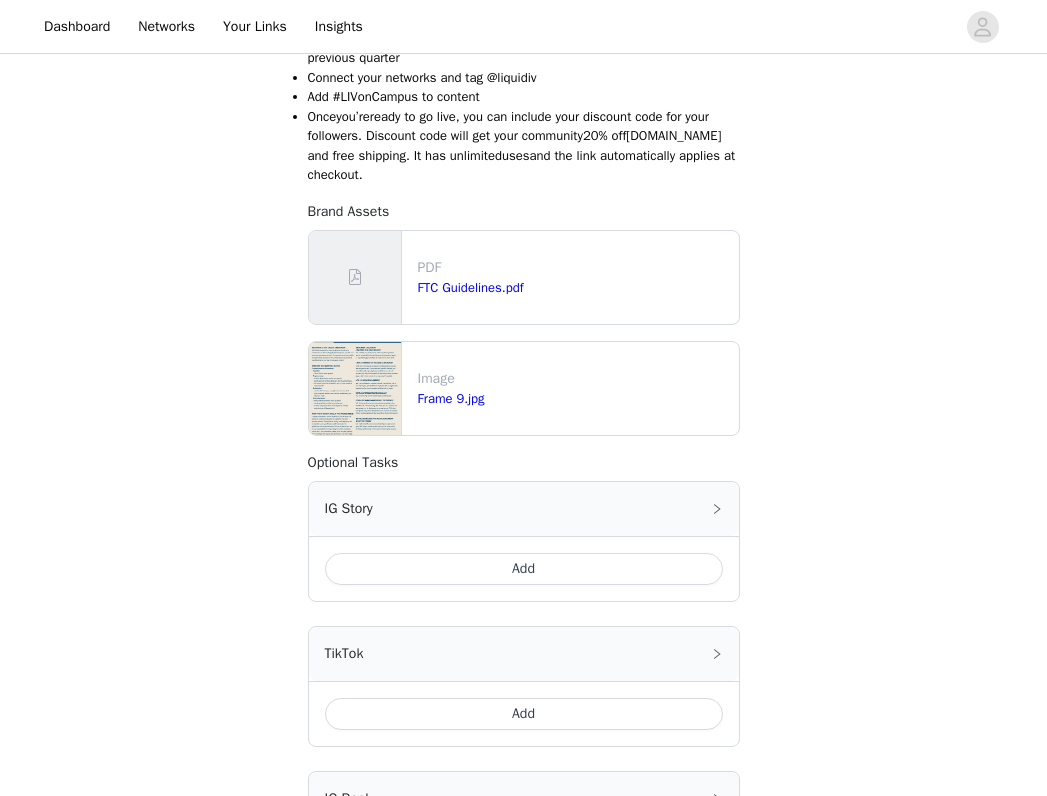 click on "IG Story" at bounding box center [524, 509] 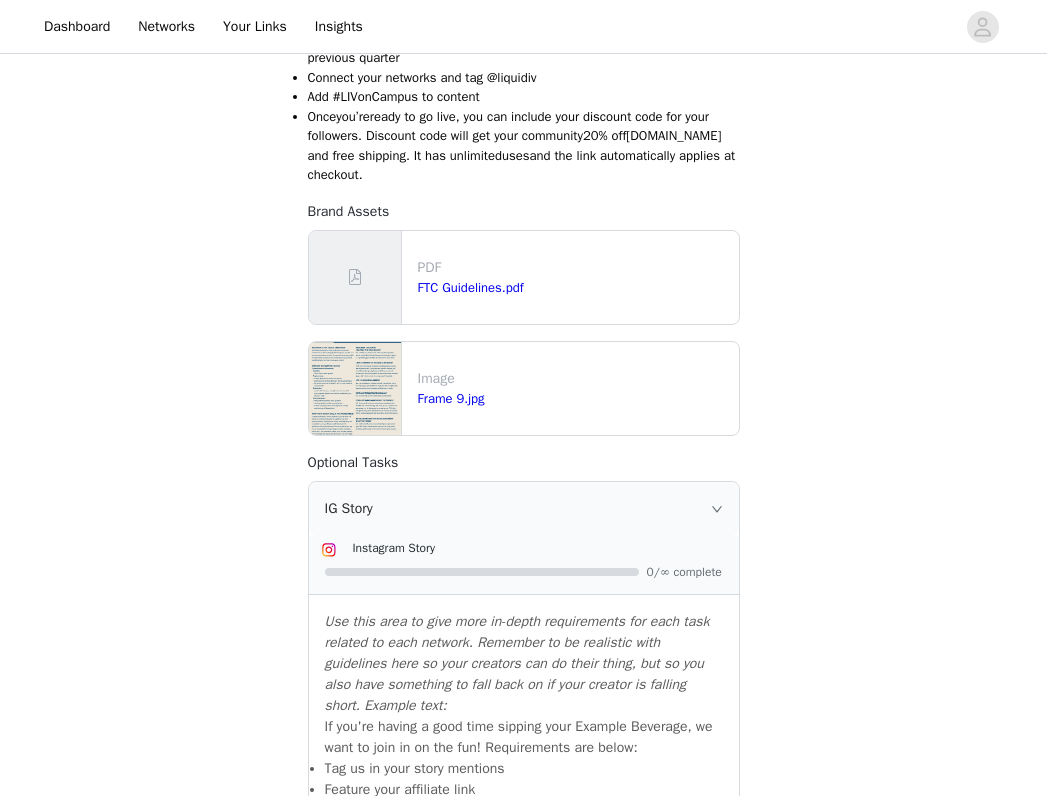 click on "IG Story" at bounding box center [524, 509] 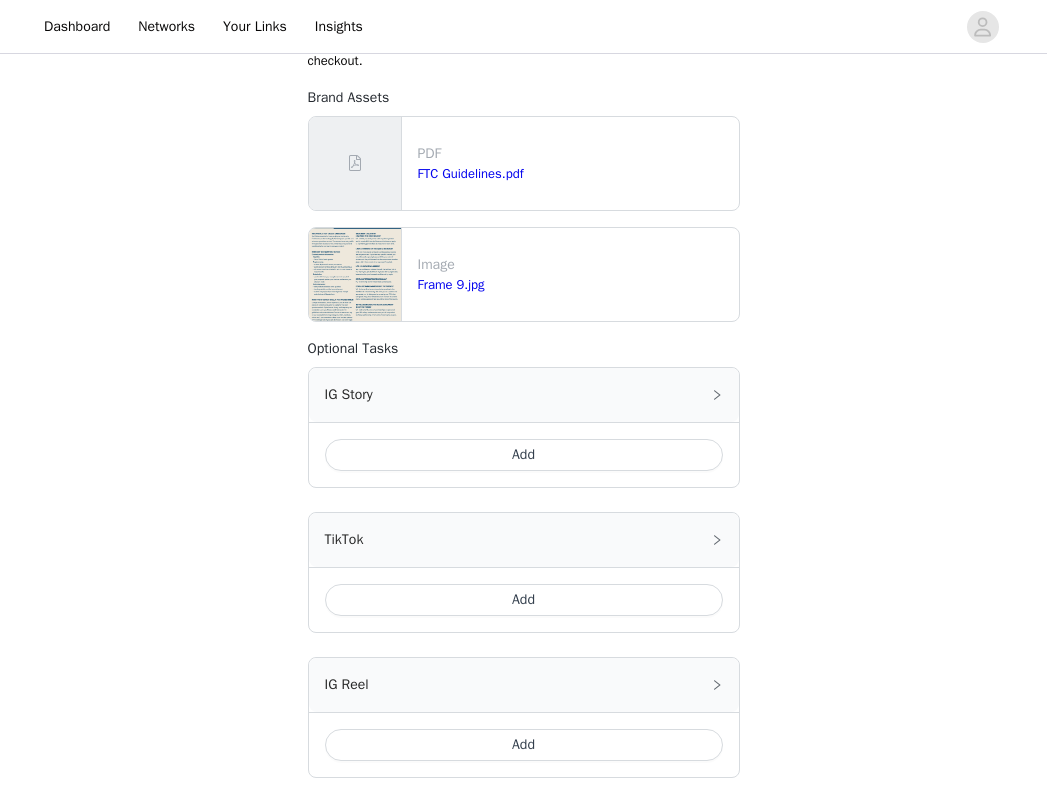 scroll, scrollTop: 532, scrollLeft: 0, axis: vertical 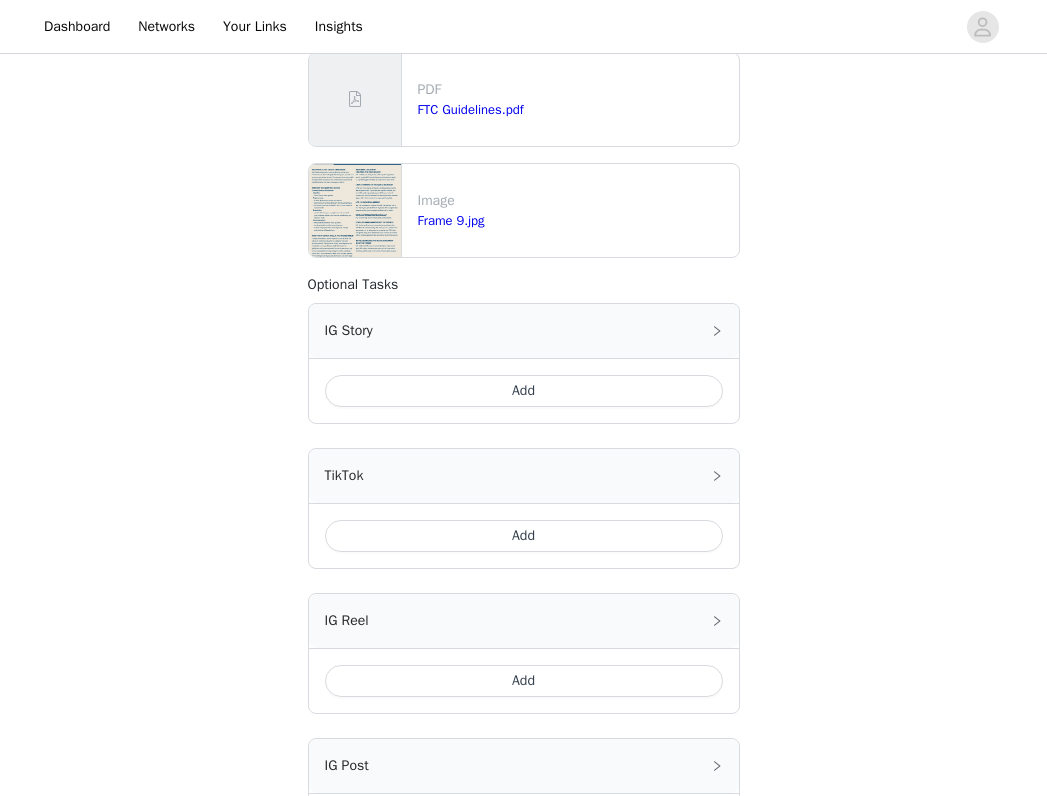 click on "TikTok" at bounding box center [524, 476] 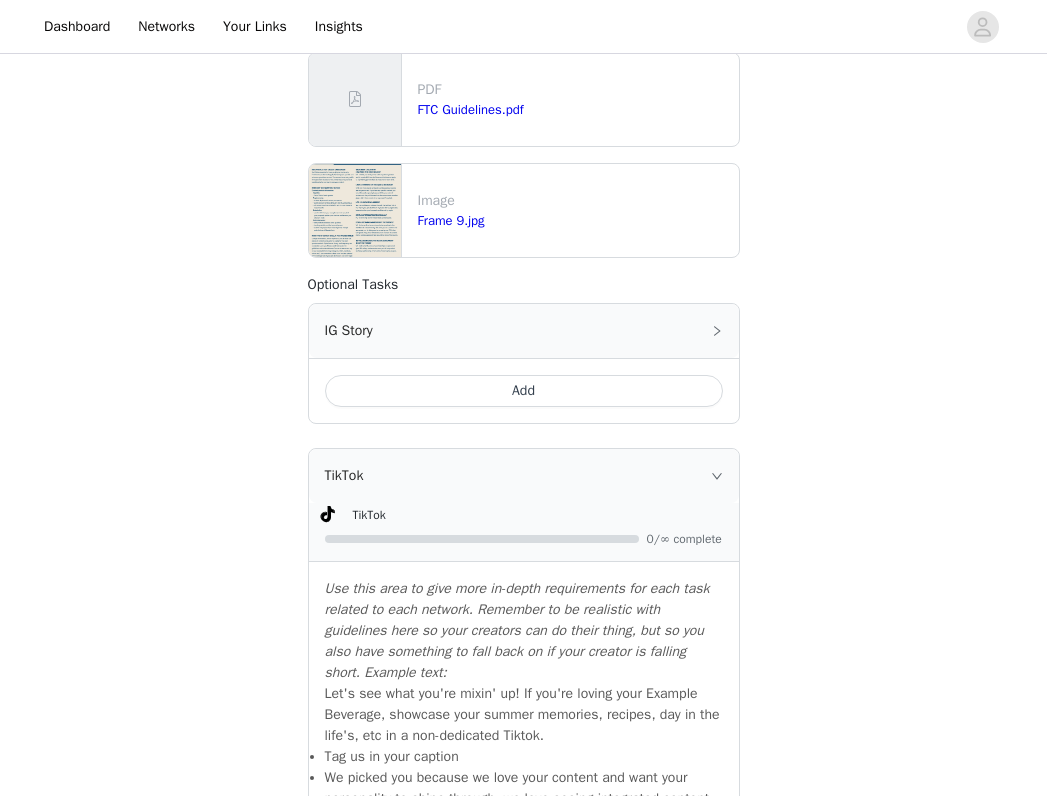 click on "TikTok" at bounding box center [524, 476] 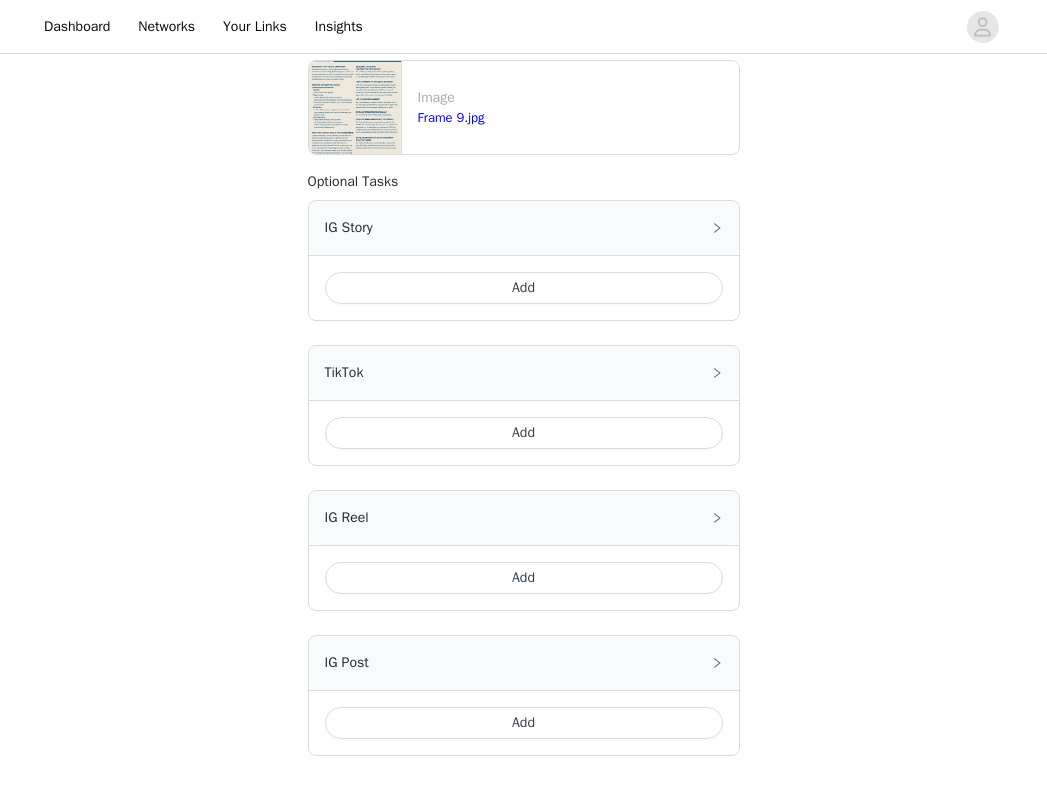 scroll, scrollTop: 653, scrollLeft: 0, axis: vertical 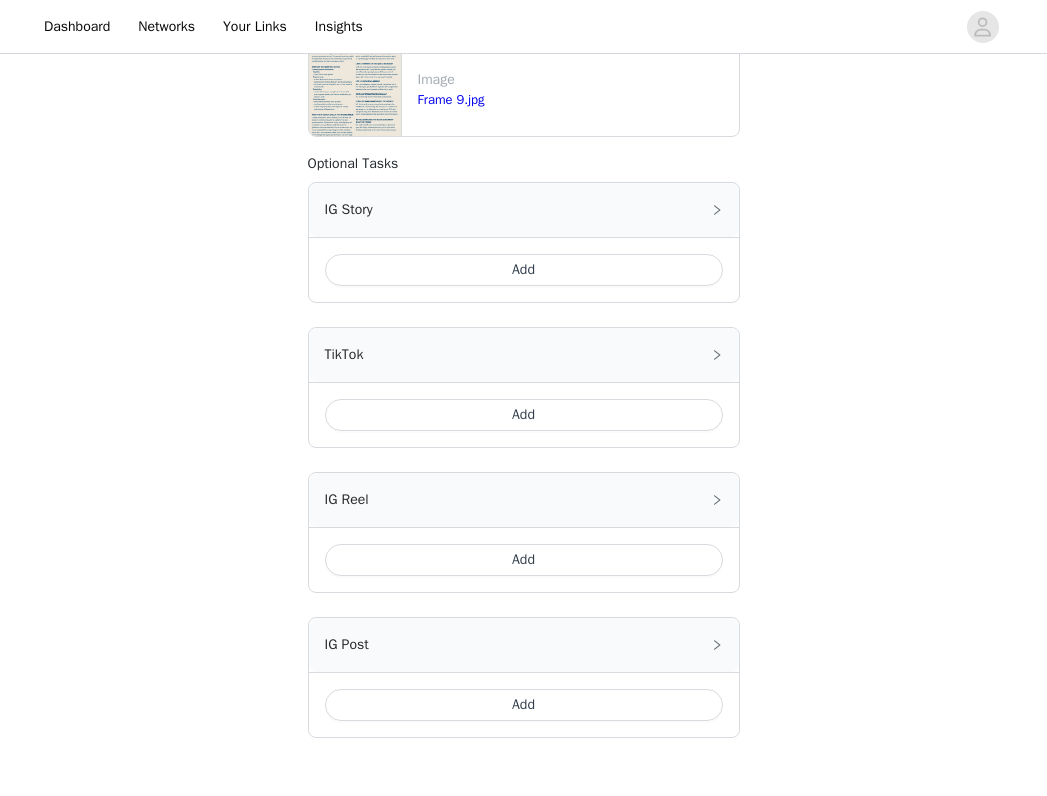 click on "IG Reel" at bounding box center (524, 500) 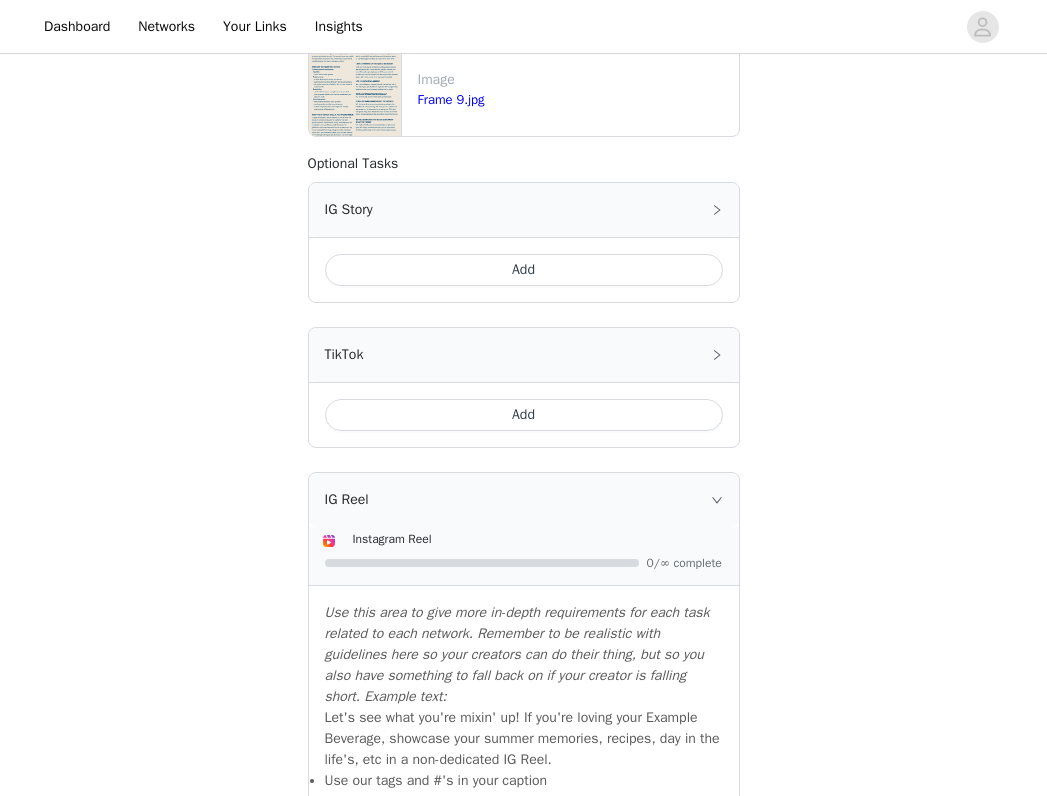 click on "IG Reel" at bounding box center [524, 500] 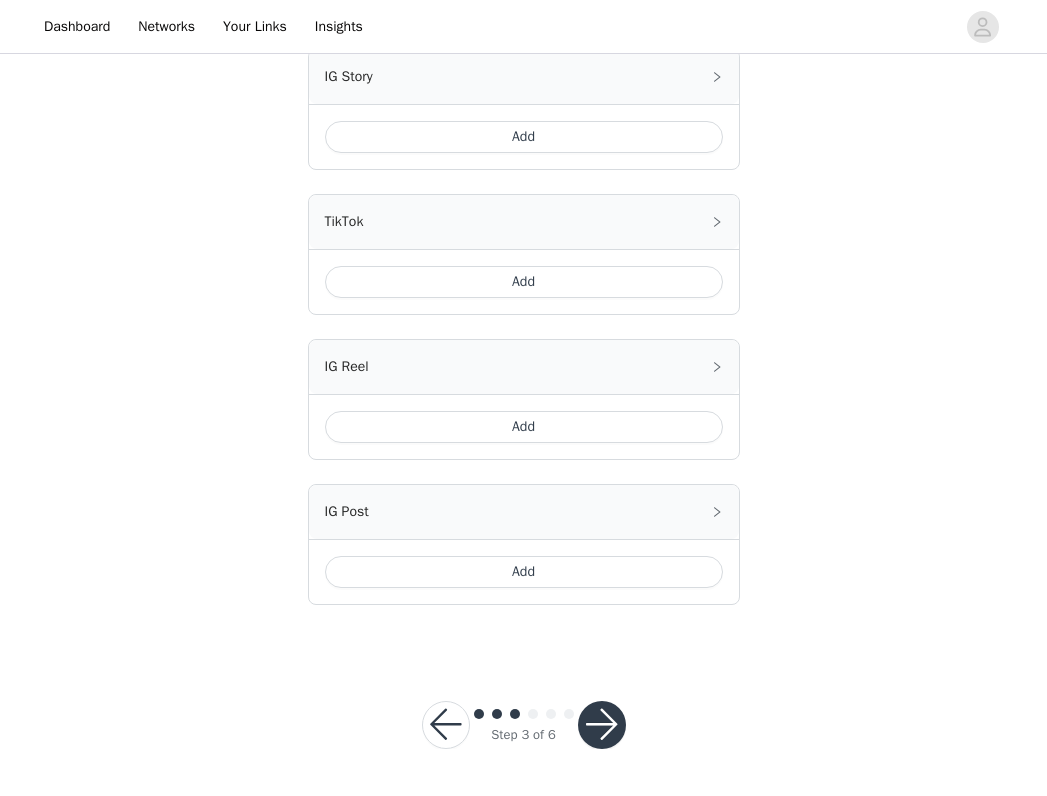 click on "IG Post" at bounding box center (524, 512) 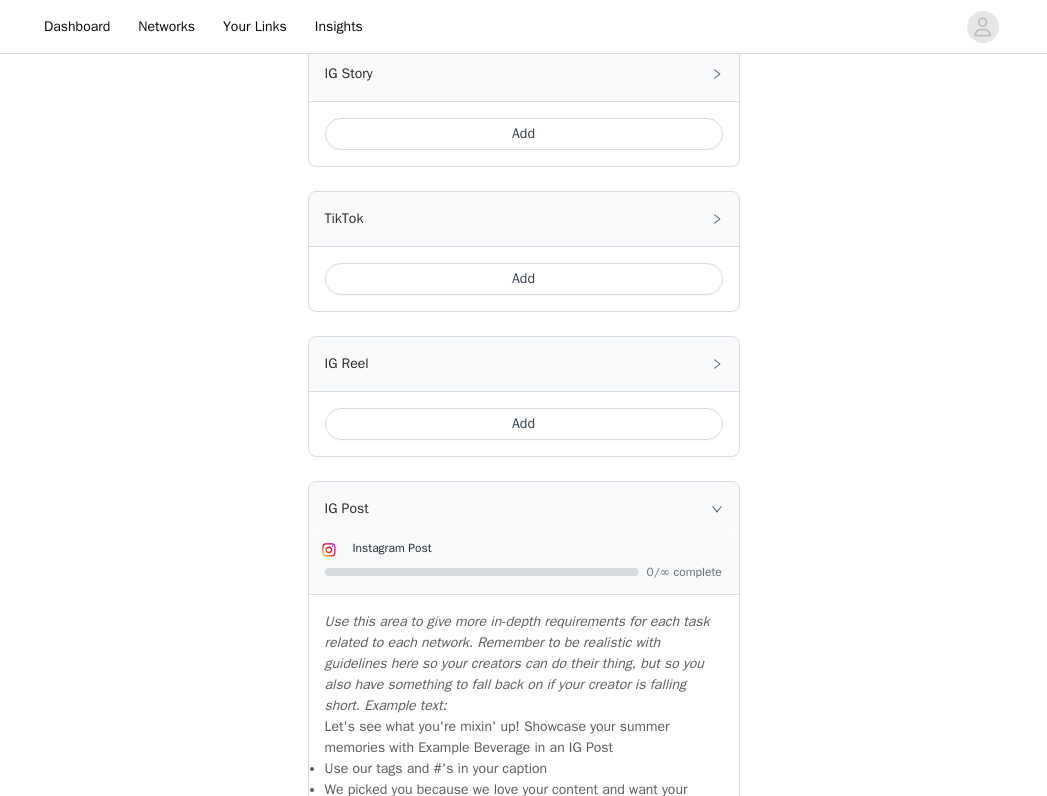 click on "IG Post" at bounding box center (524, 509) 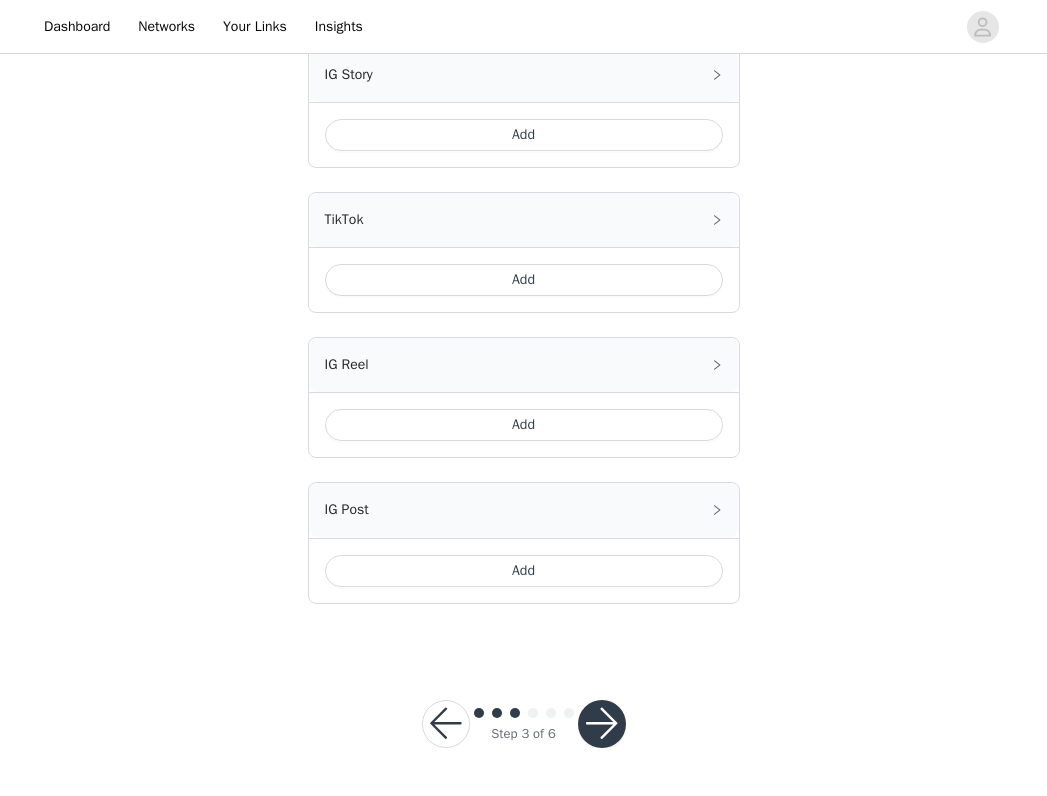 scroll, scrollTop: 786, scrollLeft: 0, axis: vertical 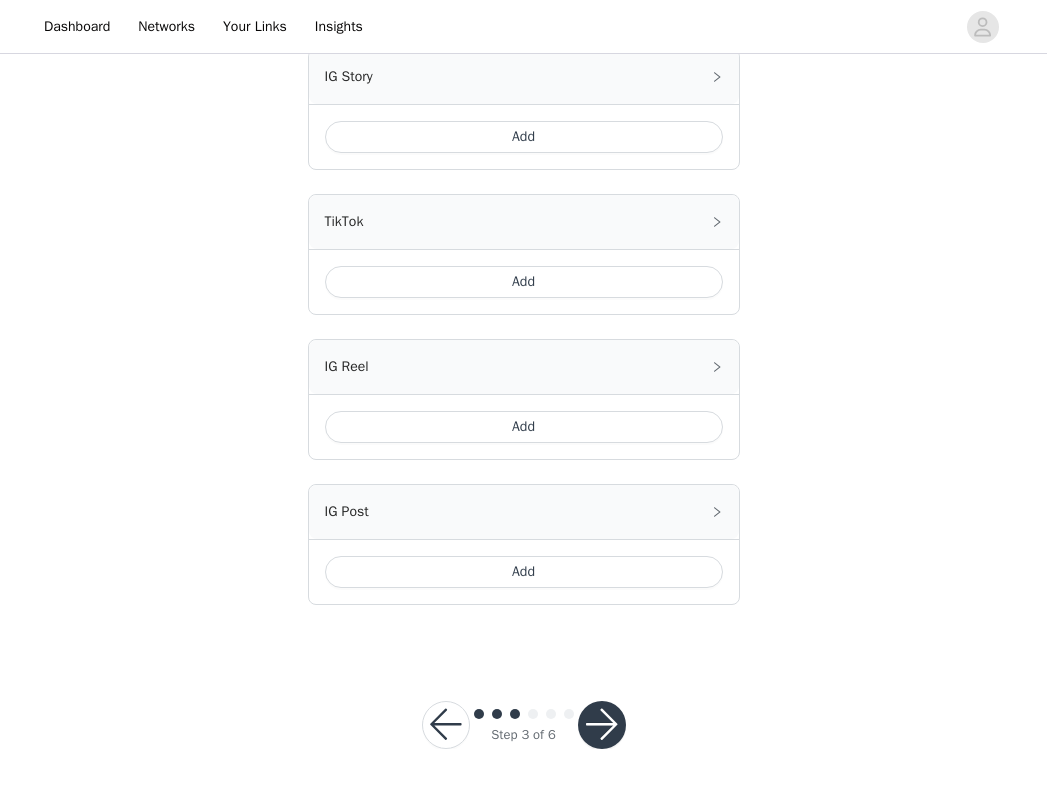 click 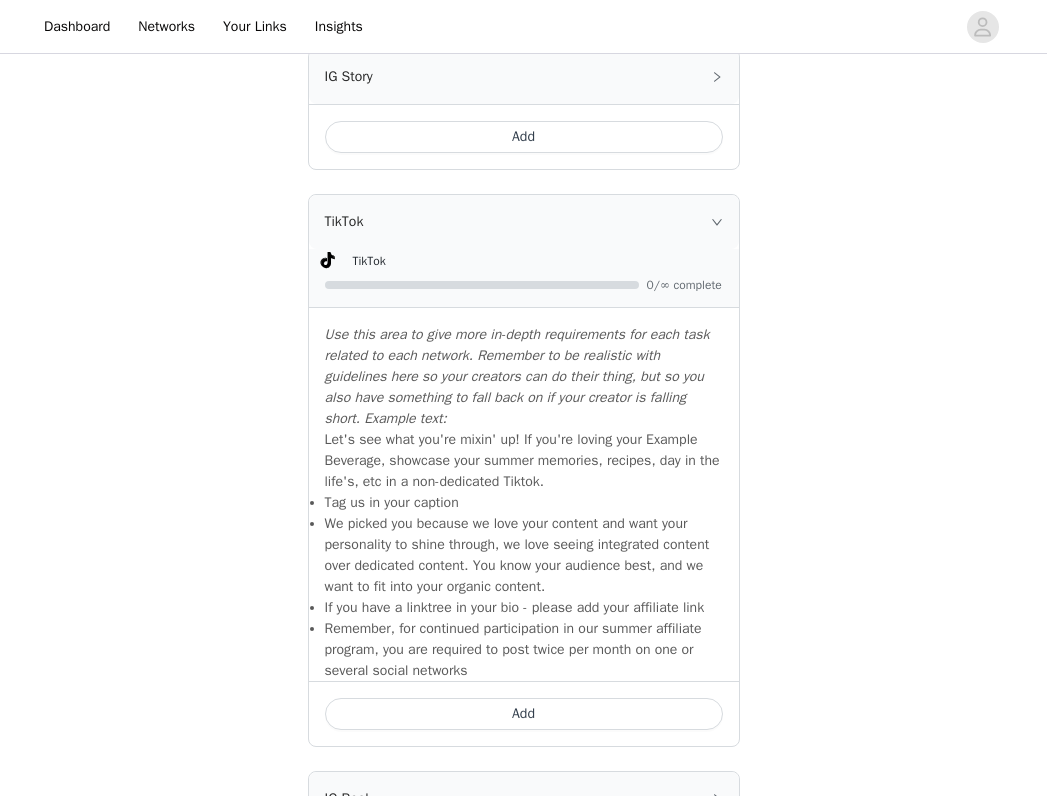 click 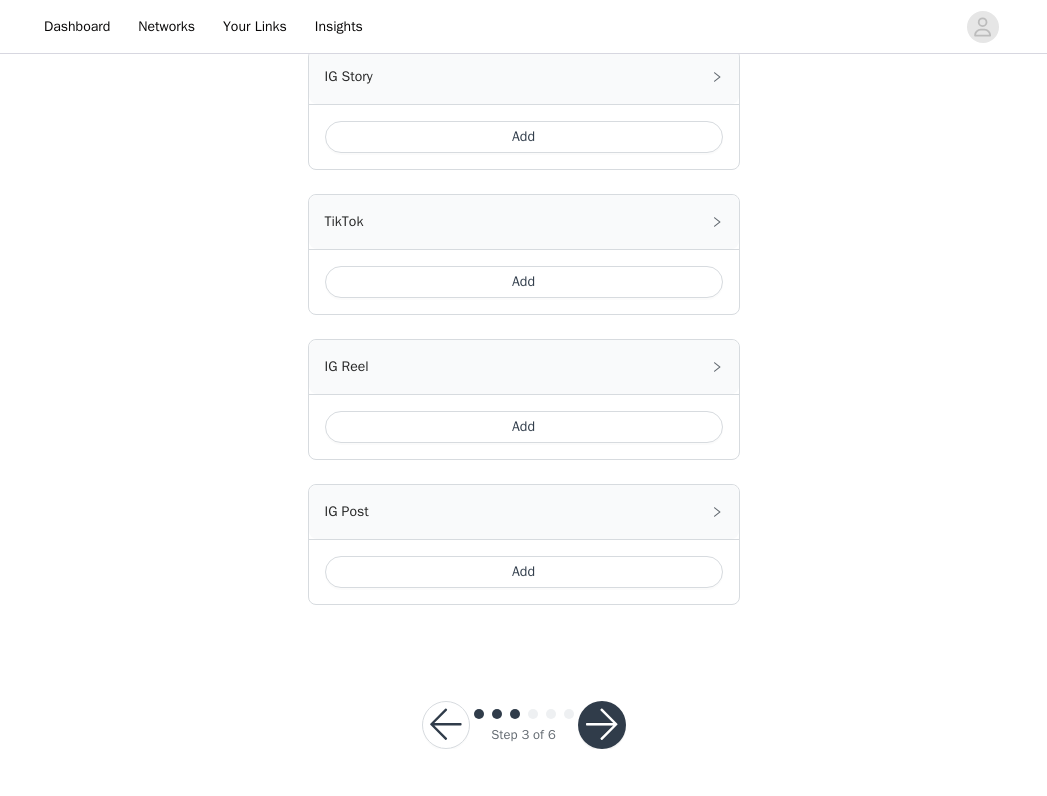 click on "IG Story" at bounding box center (524, 77) 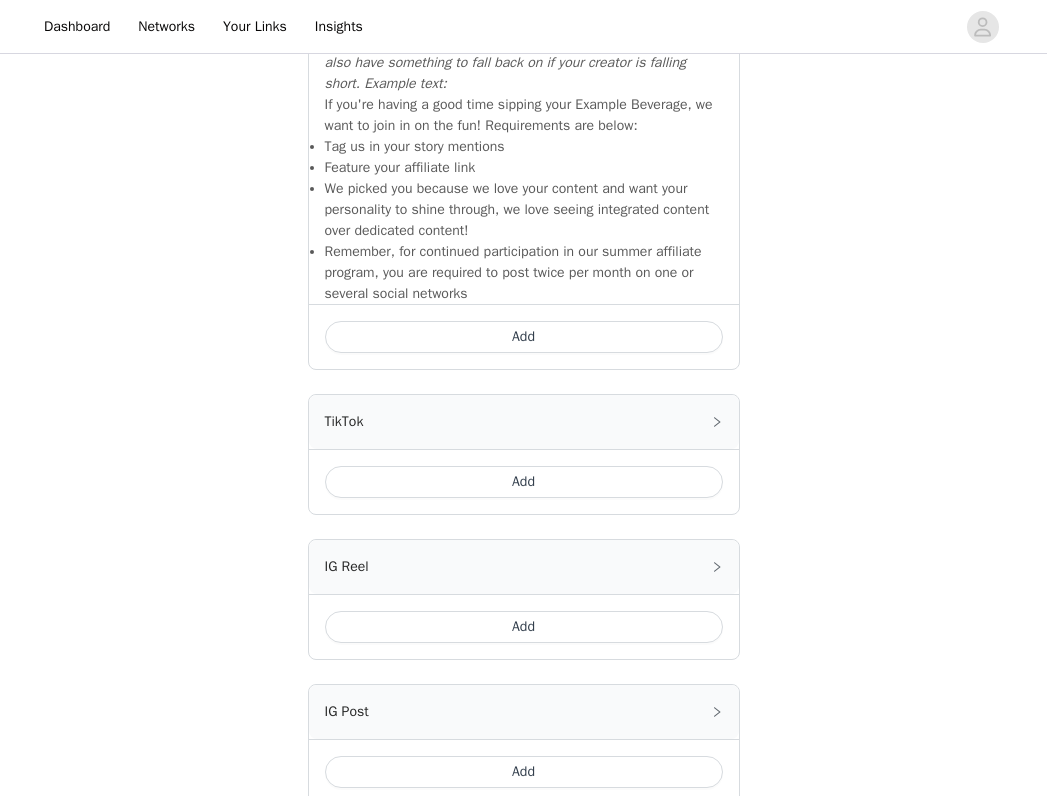 scroll, scrollTop: 1176, scrollLeft: 0, axis: vertical 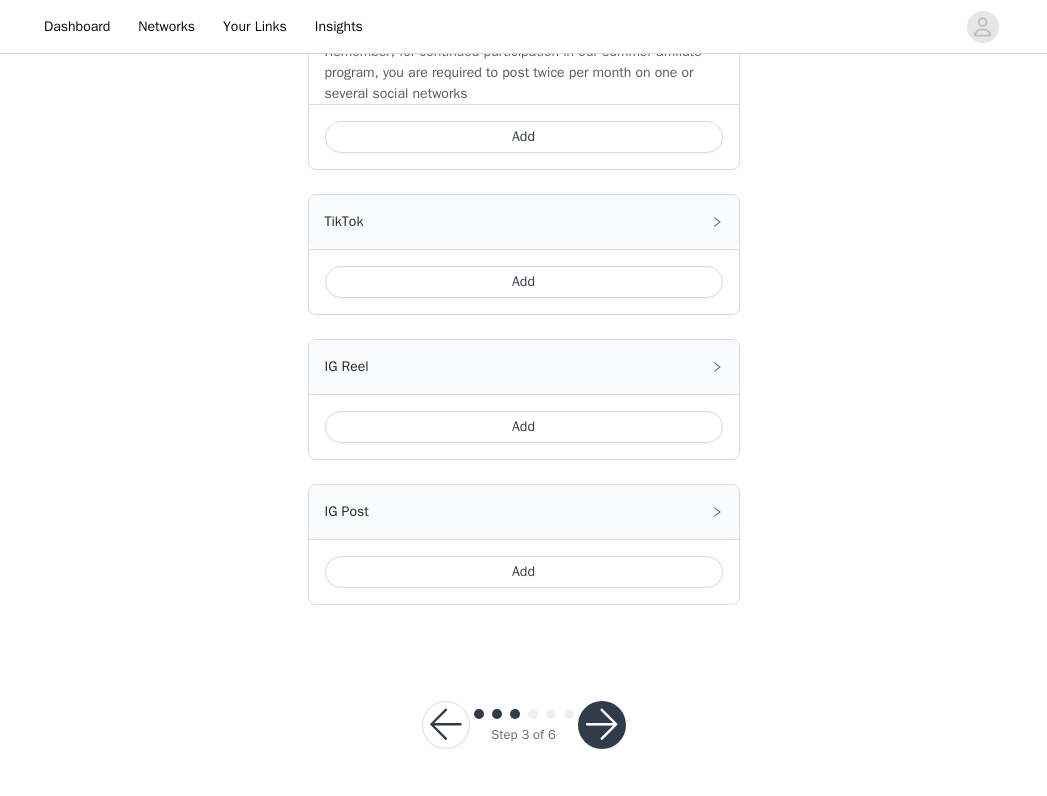 click at bounding box center (602, 725) 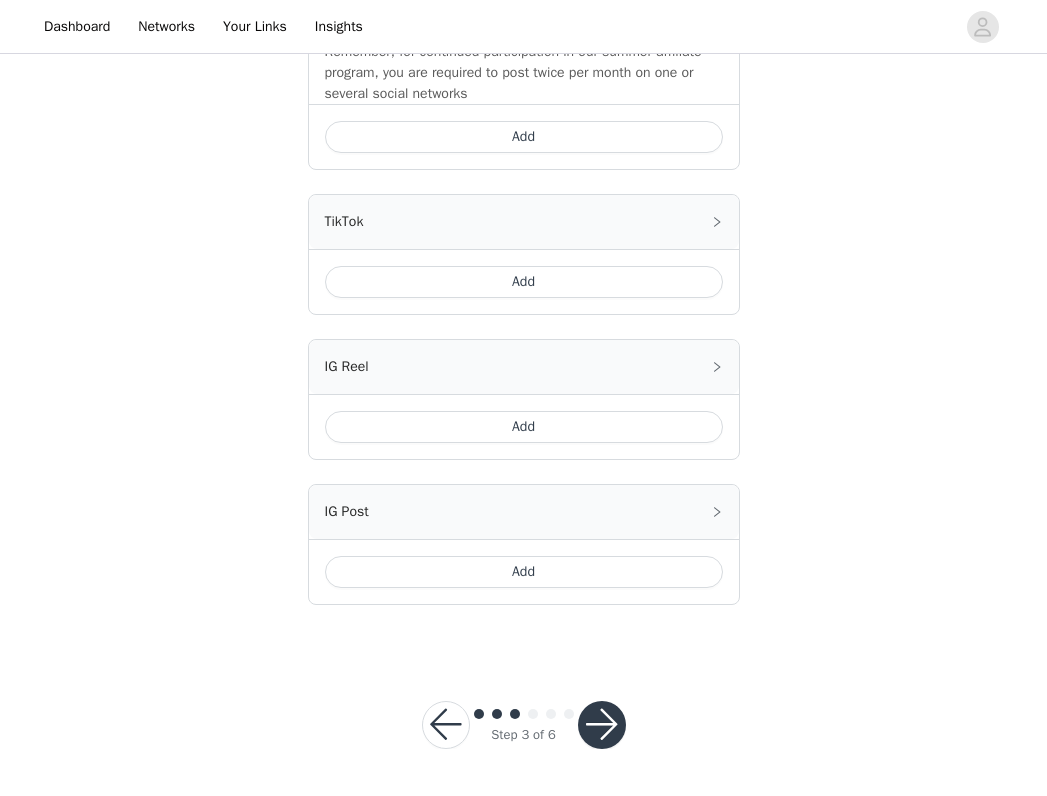 click at bounding box center (602, 725) 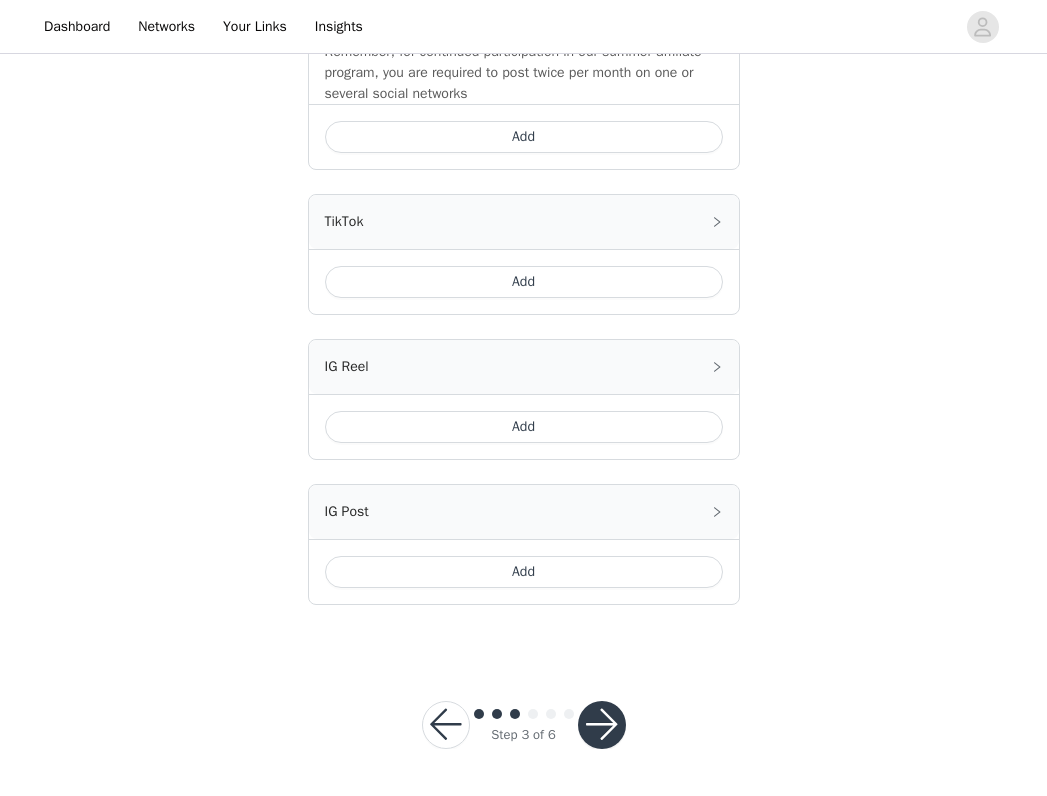 click at bounding box center (602, 725) 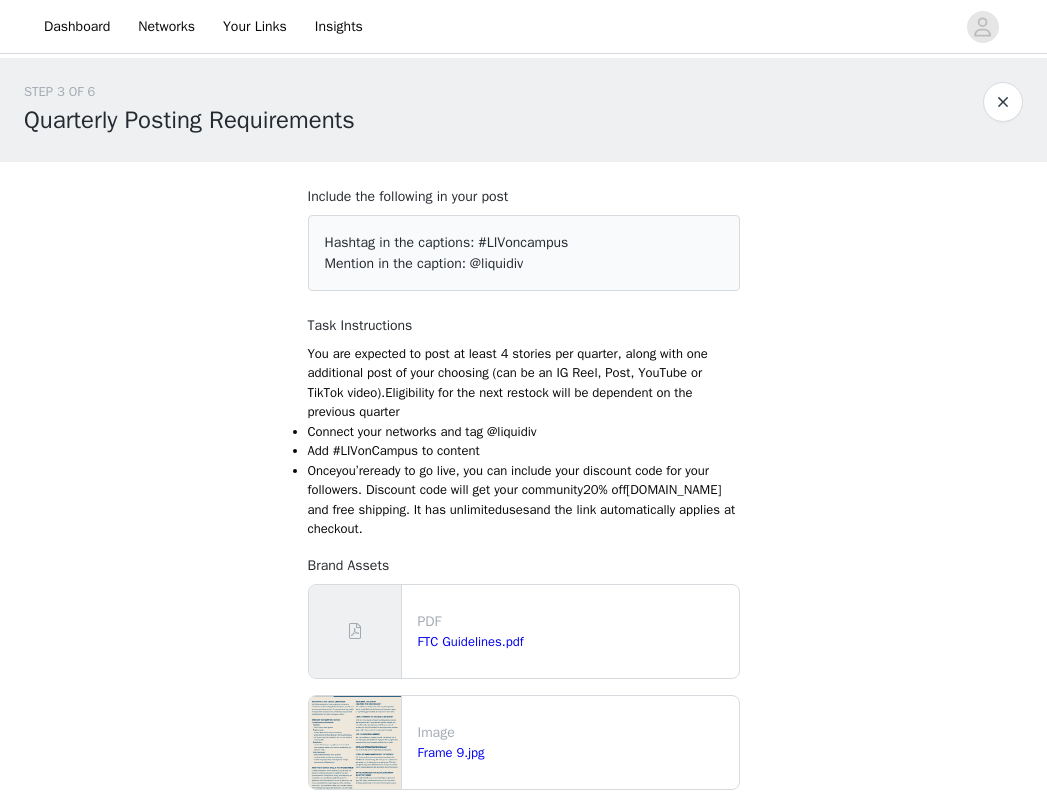 scroll, scrollTop: 786, scrollLeft: 0, axis: vertical 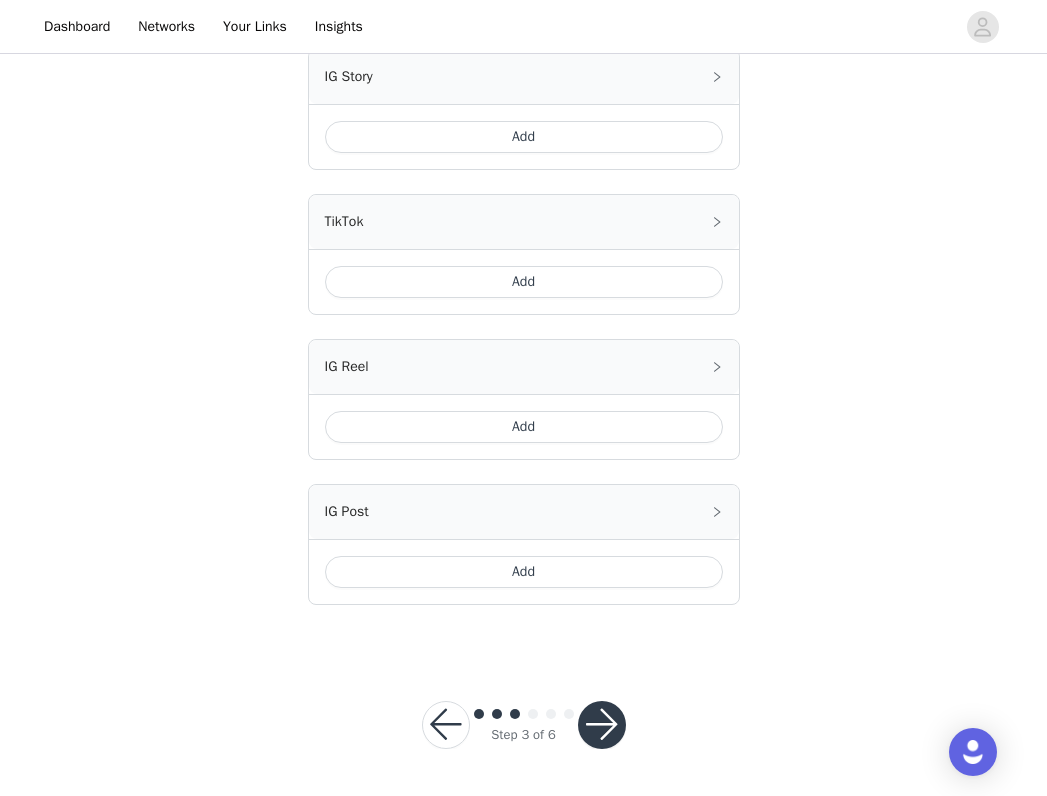 click at bounding box center [602, 725] 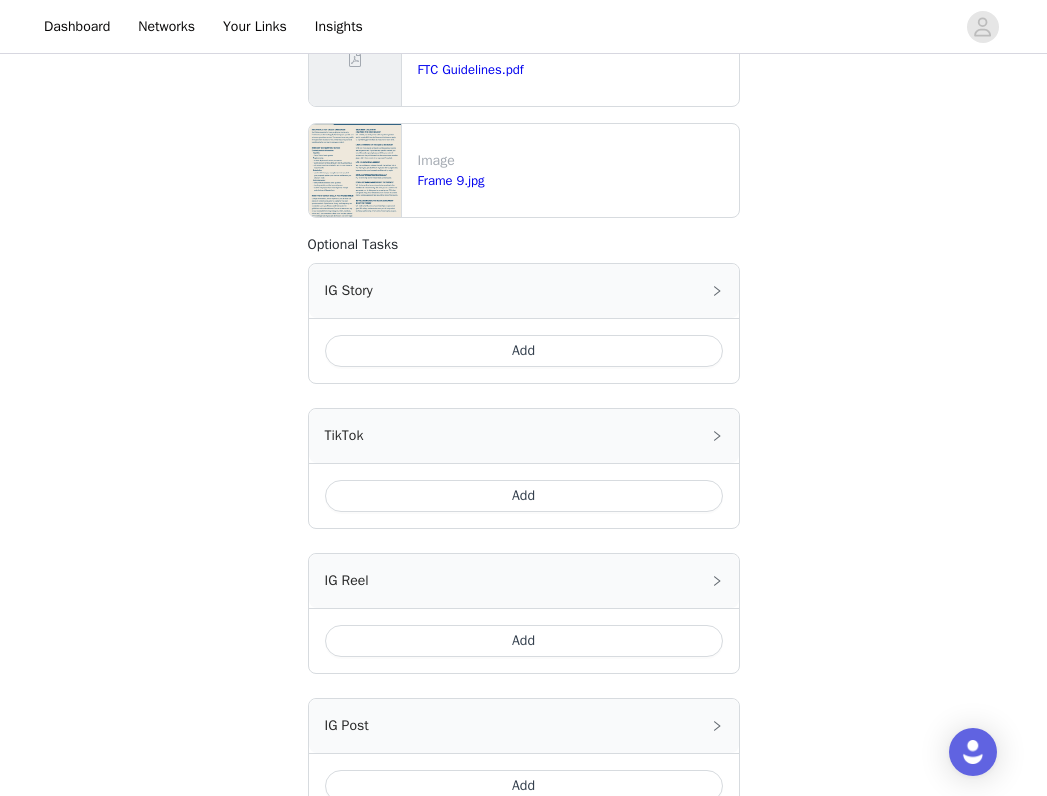 scroll, scrollTop: 551, scrollLeft: 0, axis: vertical 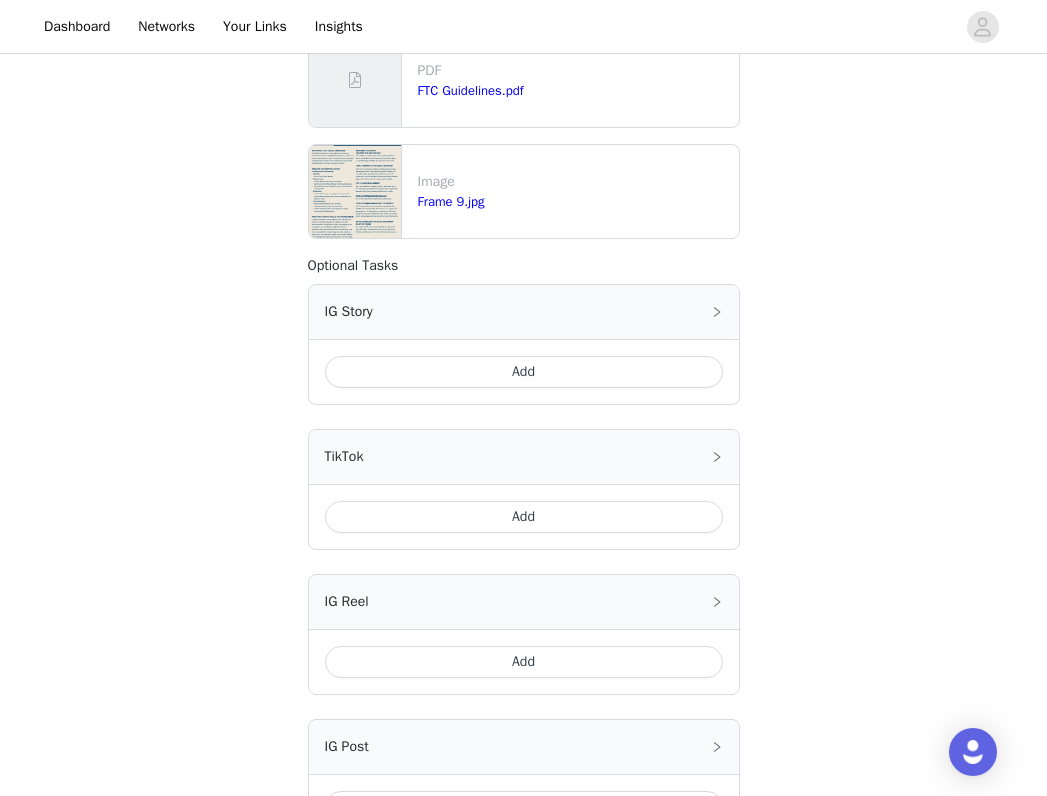click on "Add" at bounding box center [524, 517] 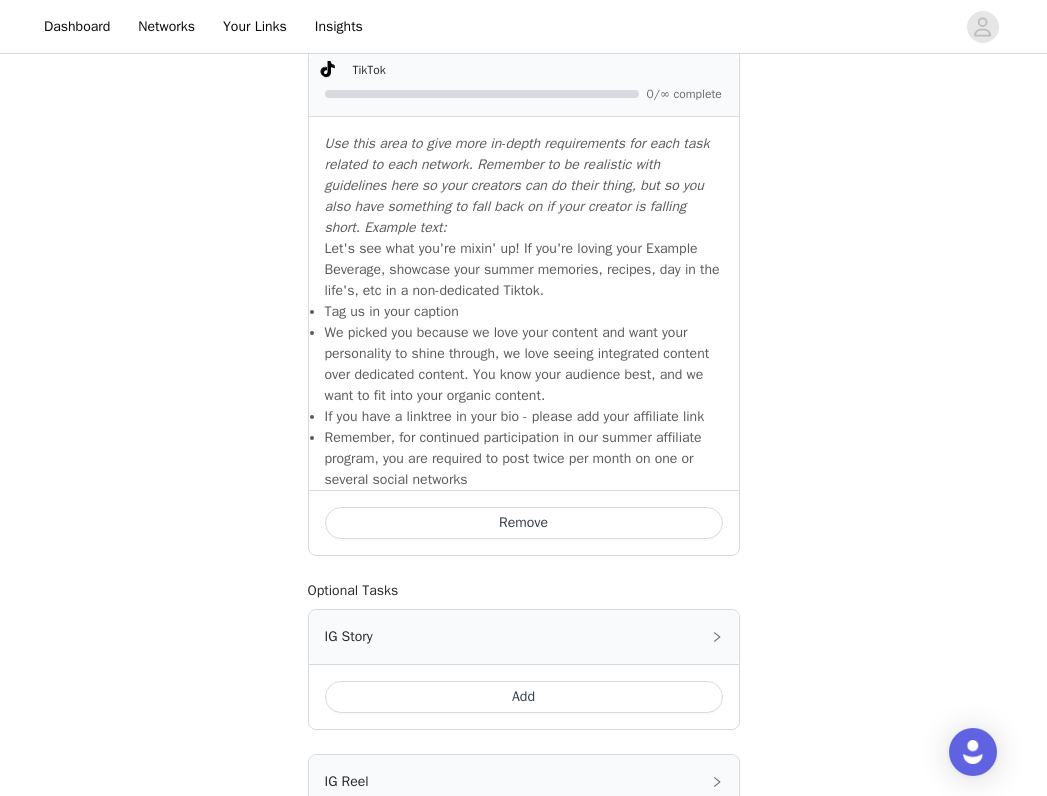 scroll, scrollTop: 748, scrollLeft: 0, axis: vertical 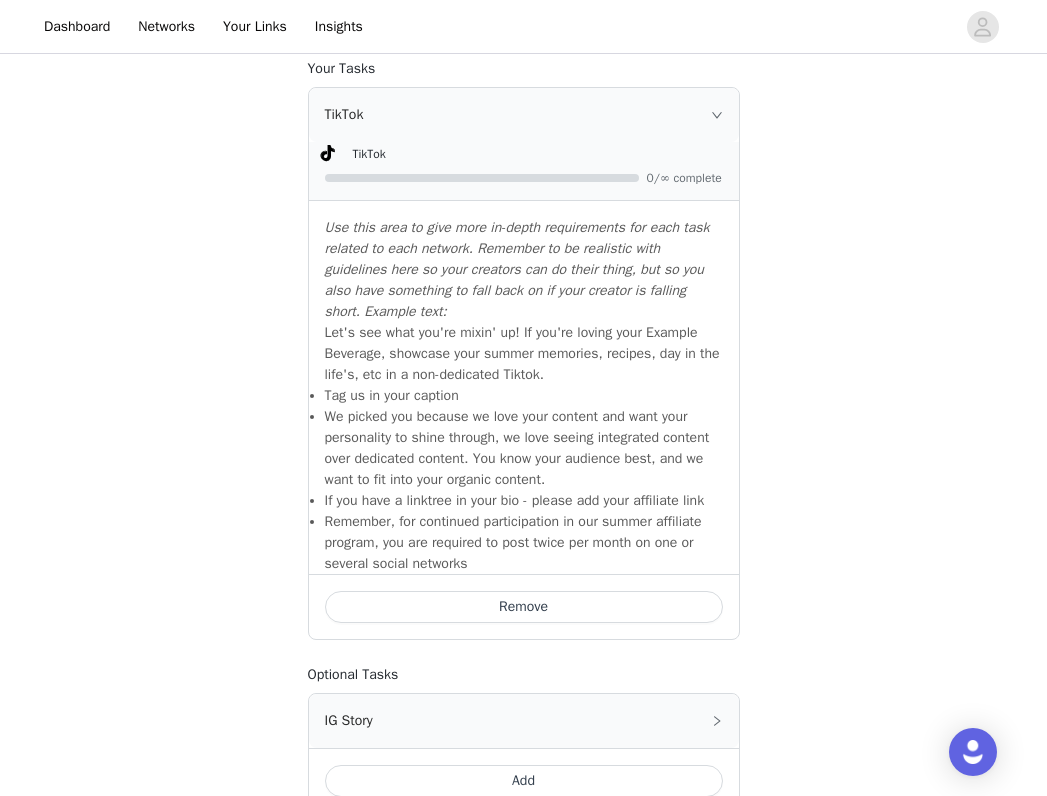 click on "TikTok" at bounding box center (524, 115) 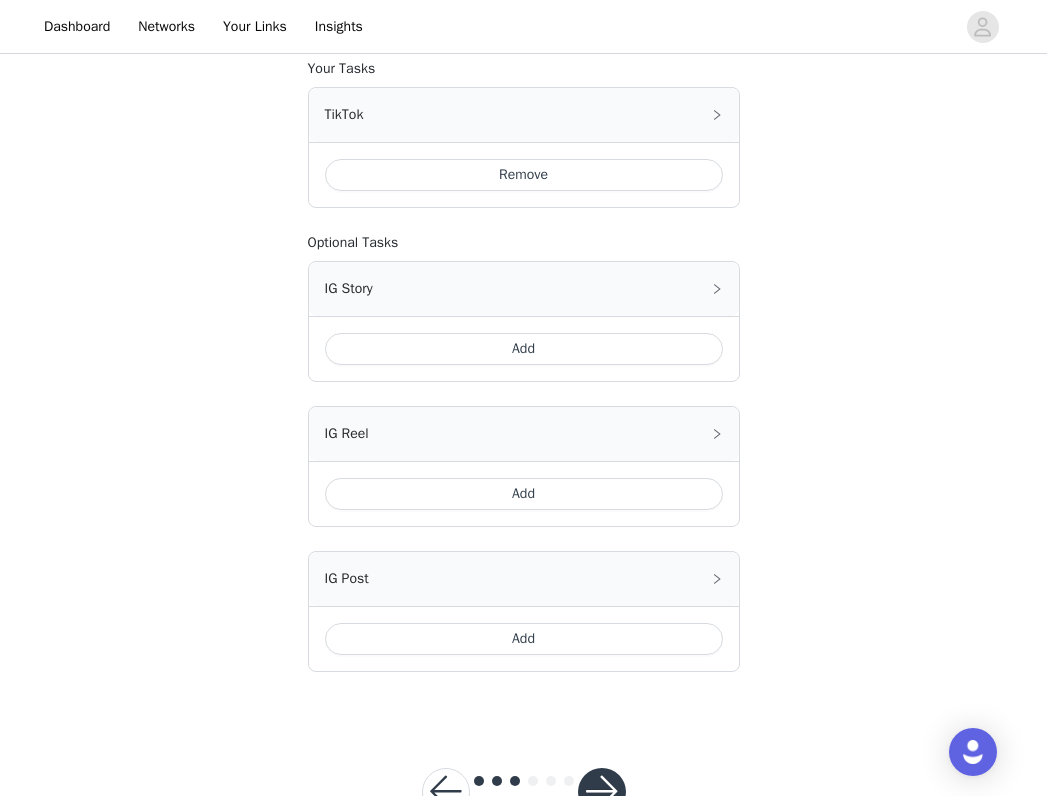 click on "Remove" at bounding box center [524, 175] 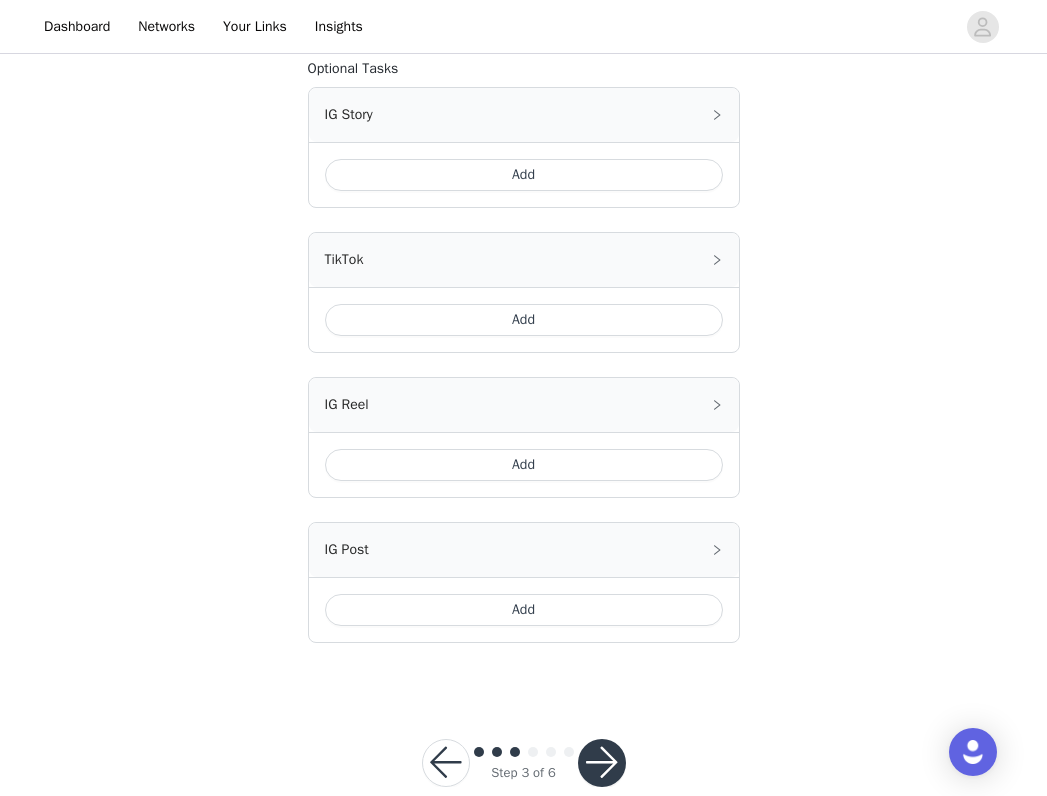 click on "Add" at bounding box center (524, 175) 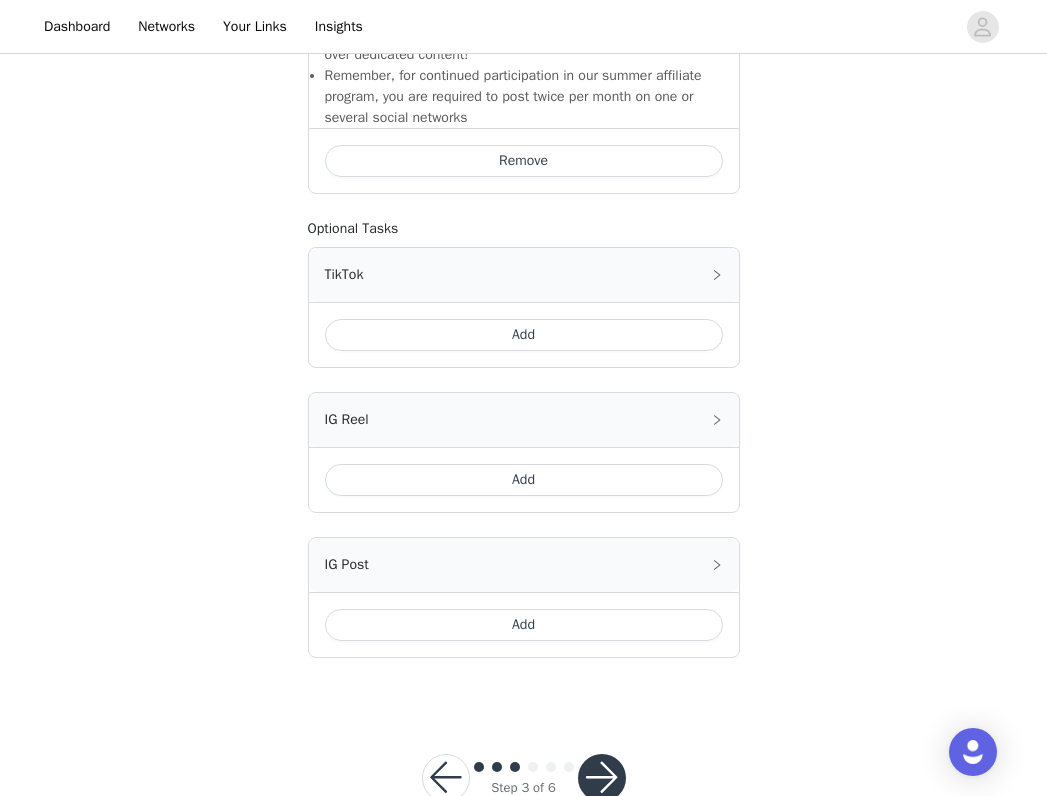 scroll, scrollTop: 1205, scrollLeft: 0, axis: vertical 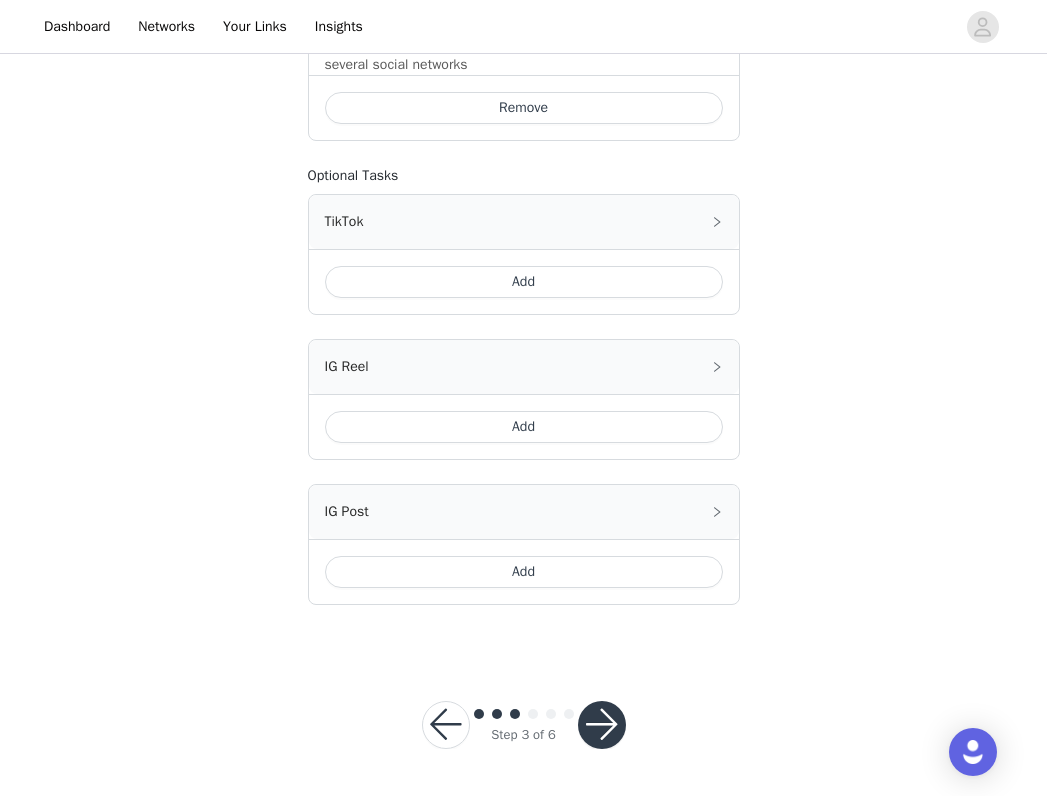 click at bounding box center [602, 725] 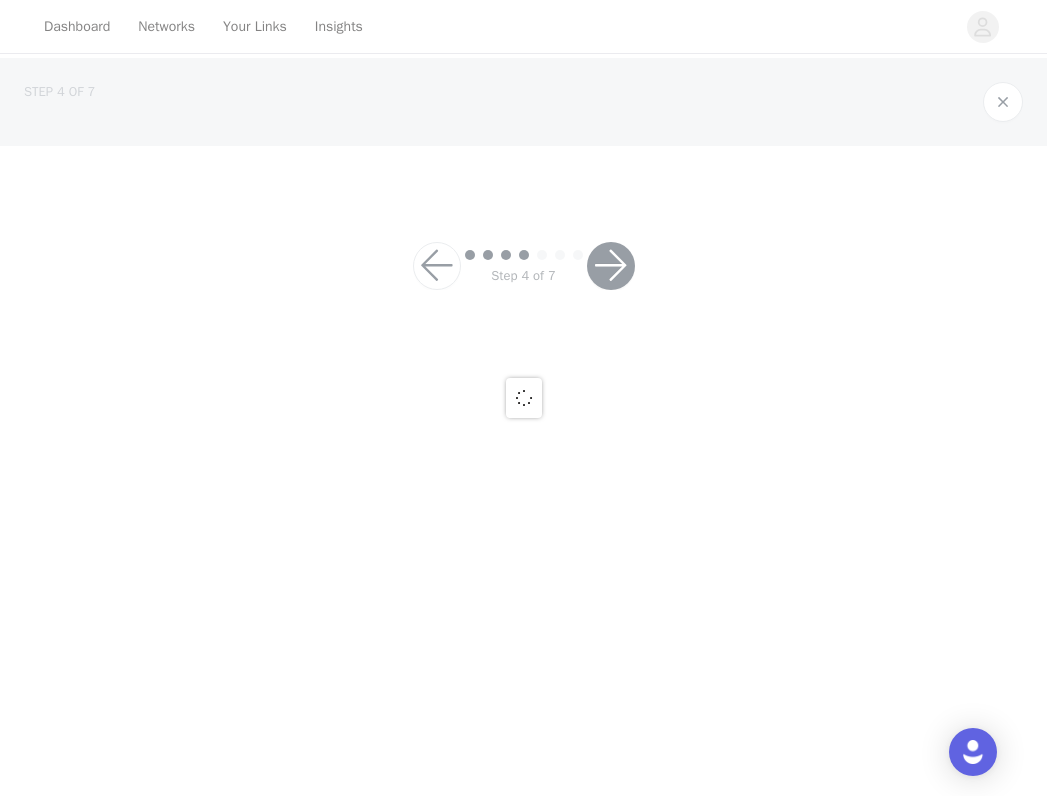 scroll, scrollTop: 0, scrollLeft: 0, axis: both 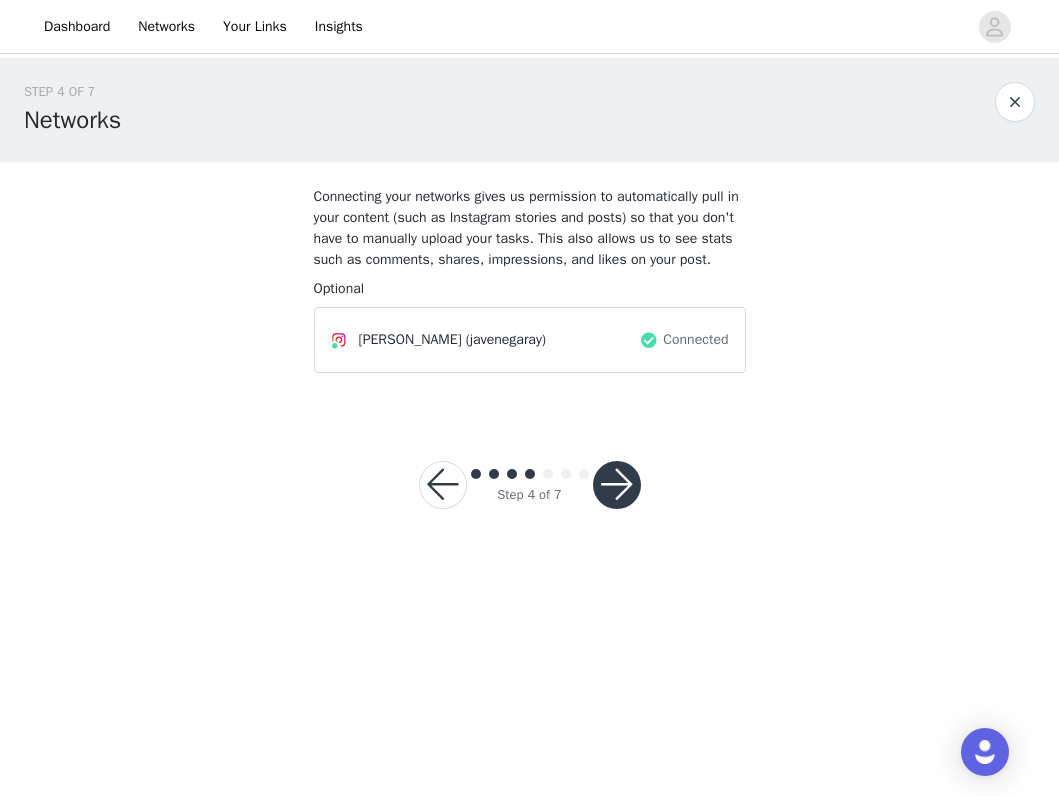 click at bounding box center [617, 485] 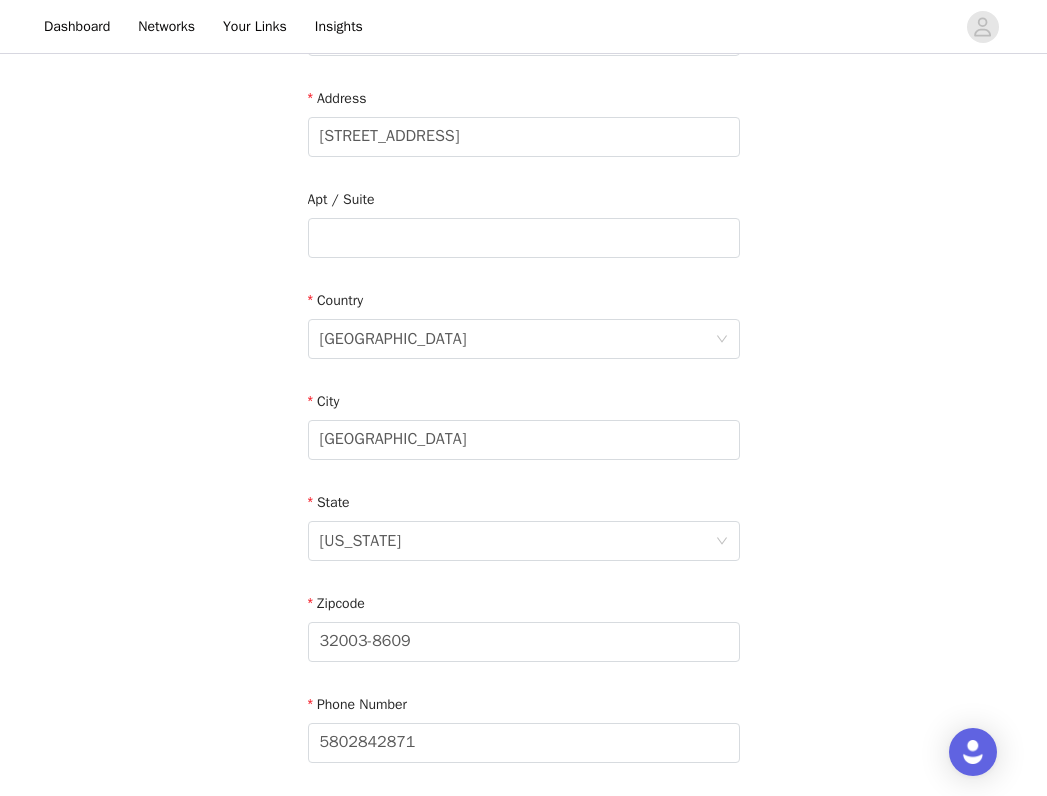 scroll, scrollTop: 567, scrollLeft: 0, axis: vertical 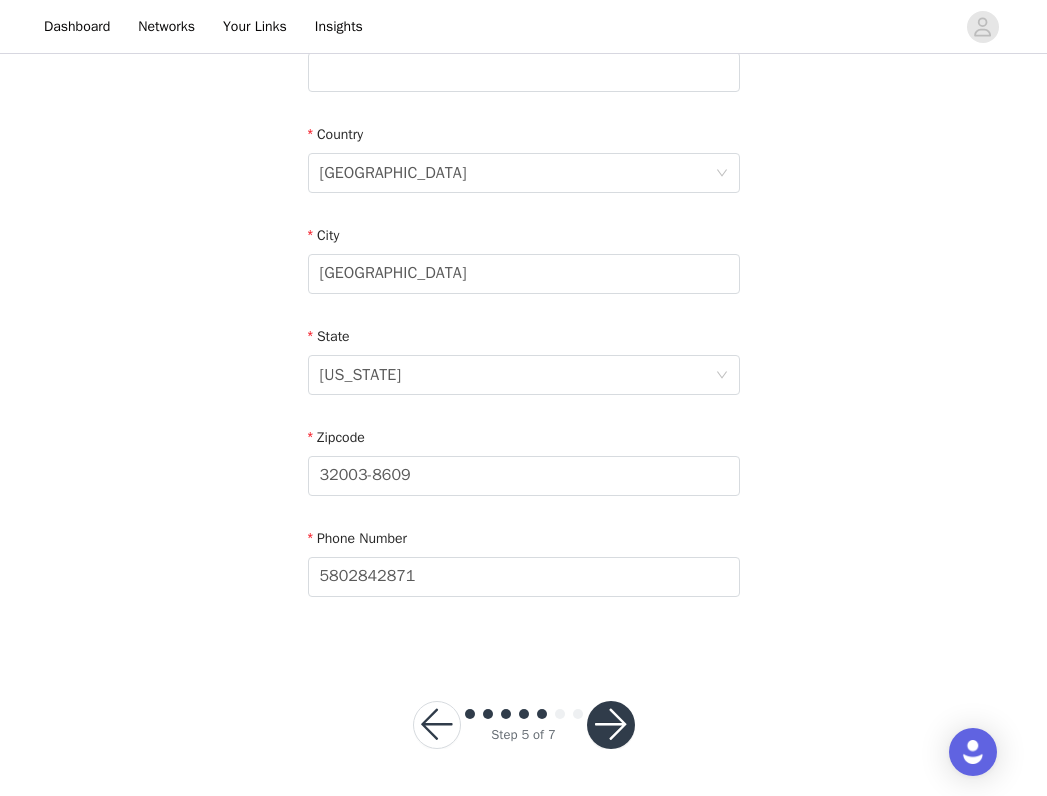 click at bounding box center [611, 725] 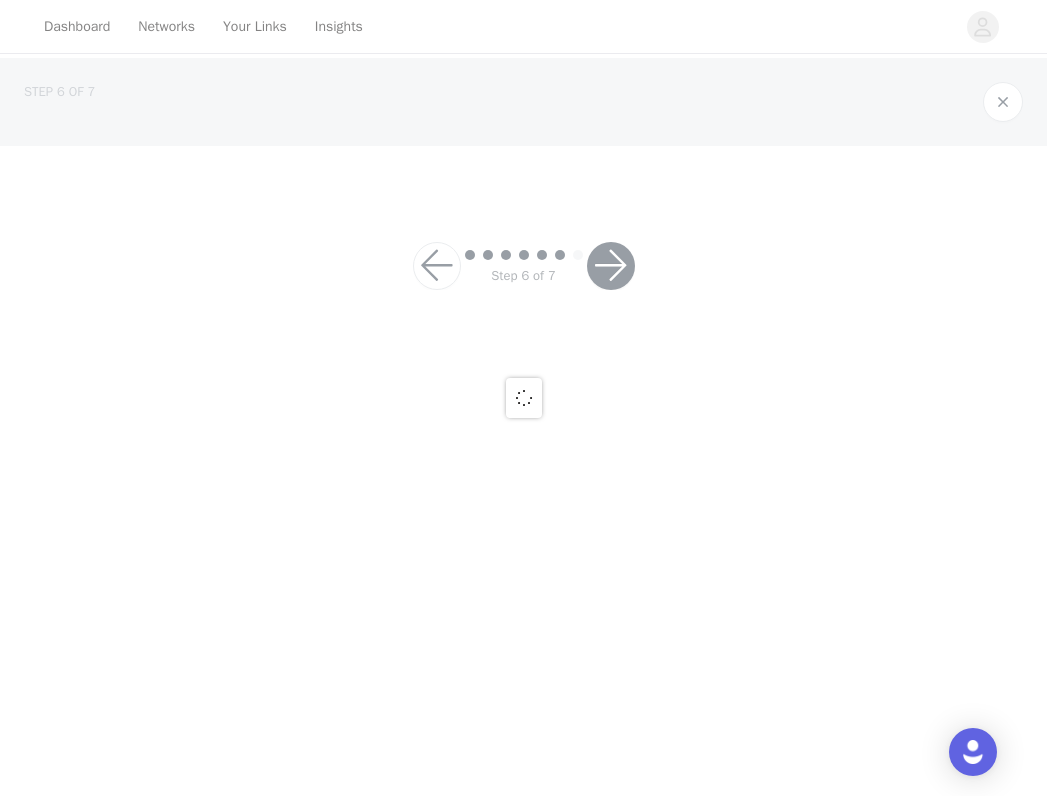 scroll, scrollTop: 0, scrollLeft: 0, axis: both 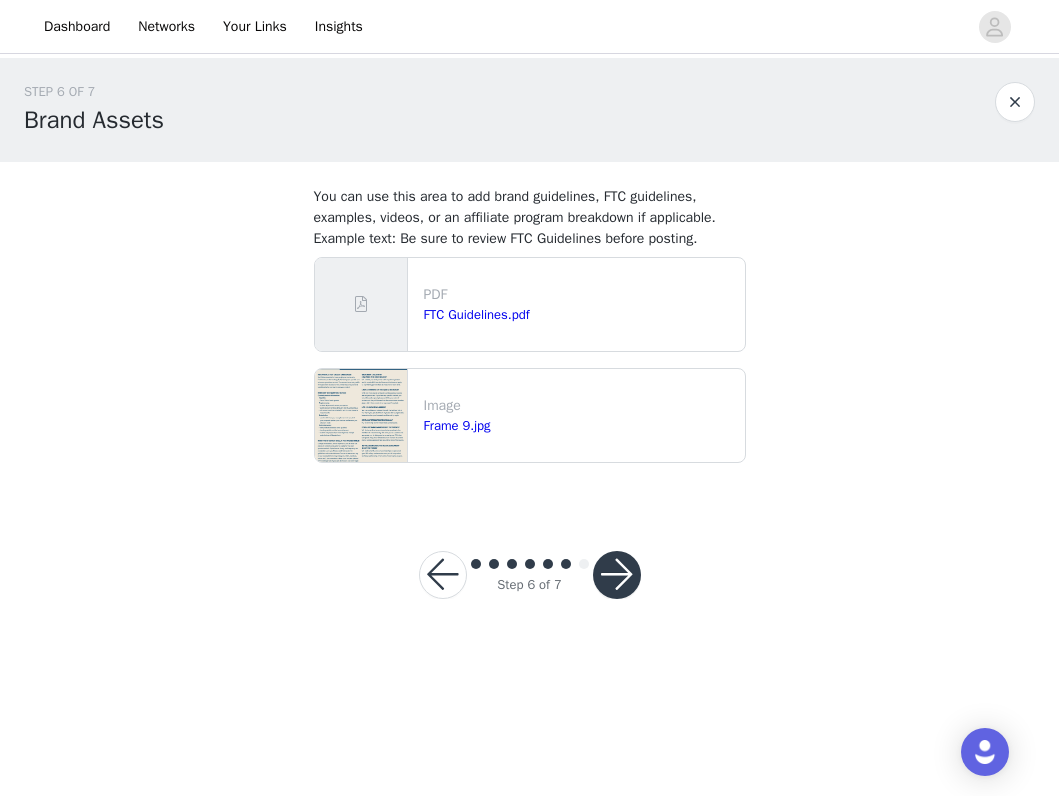 click at bounding box center [617, 575] 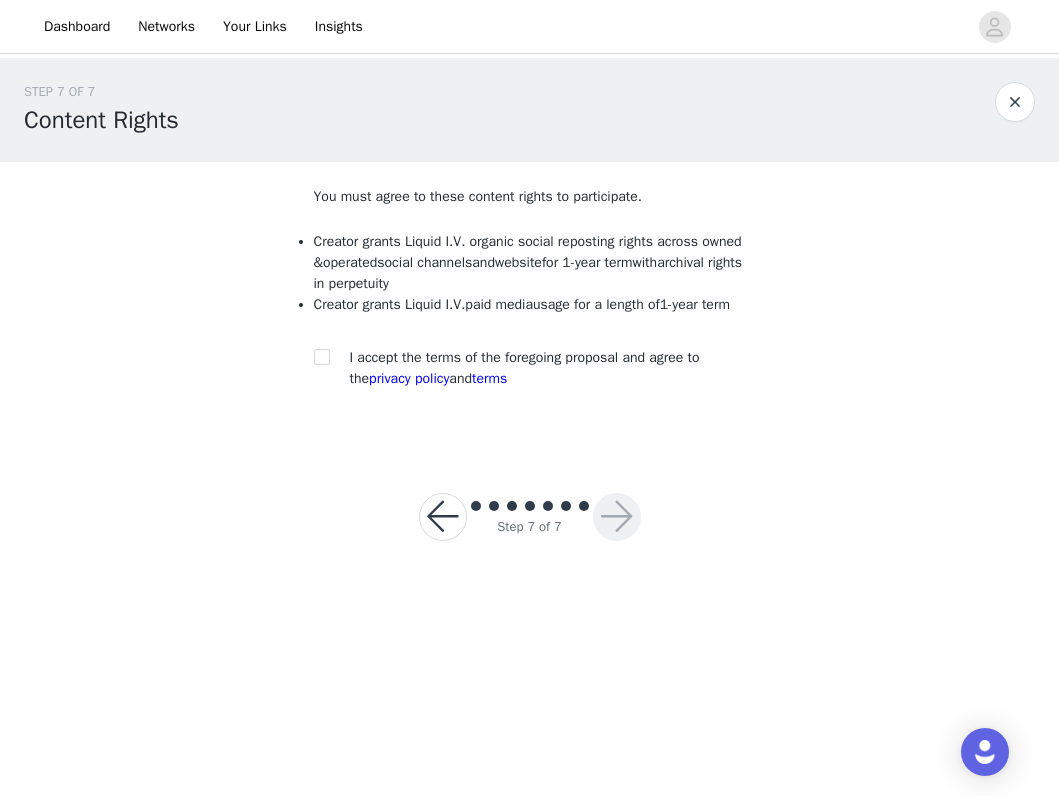 click on "I accept the terms of the foregoing proposal and agree to the
privacy policy
and
terms" at bounding box center [525, 368] 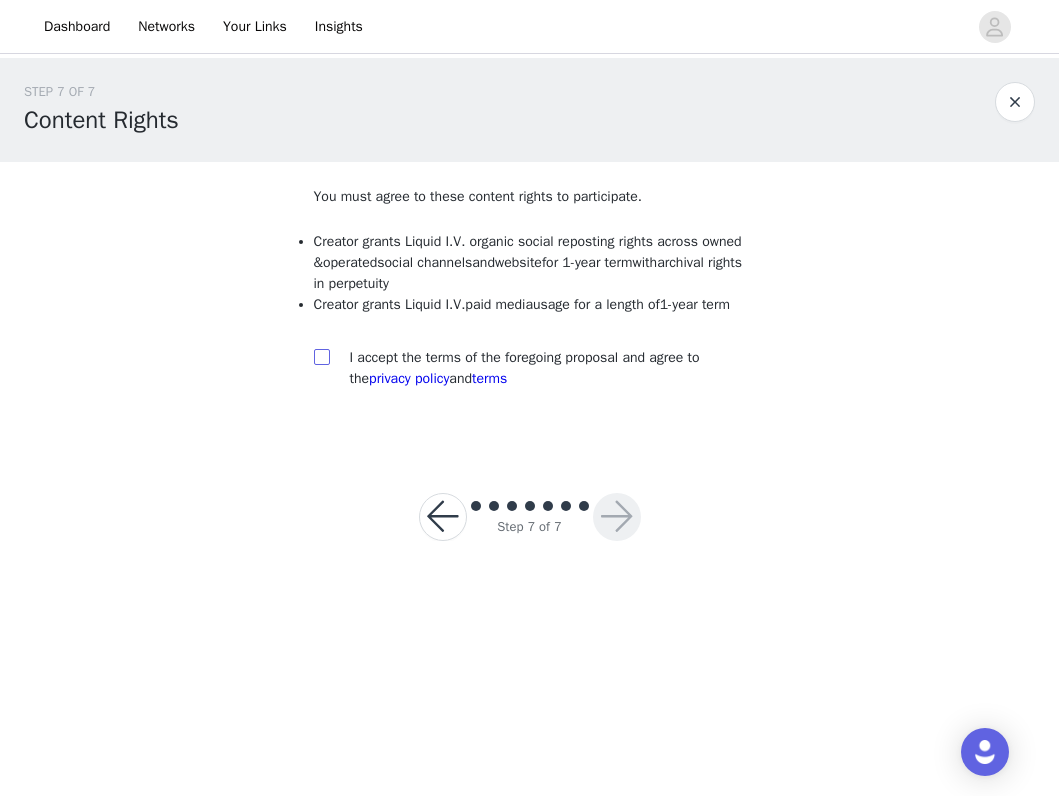 click at bounding box center [321, 356] 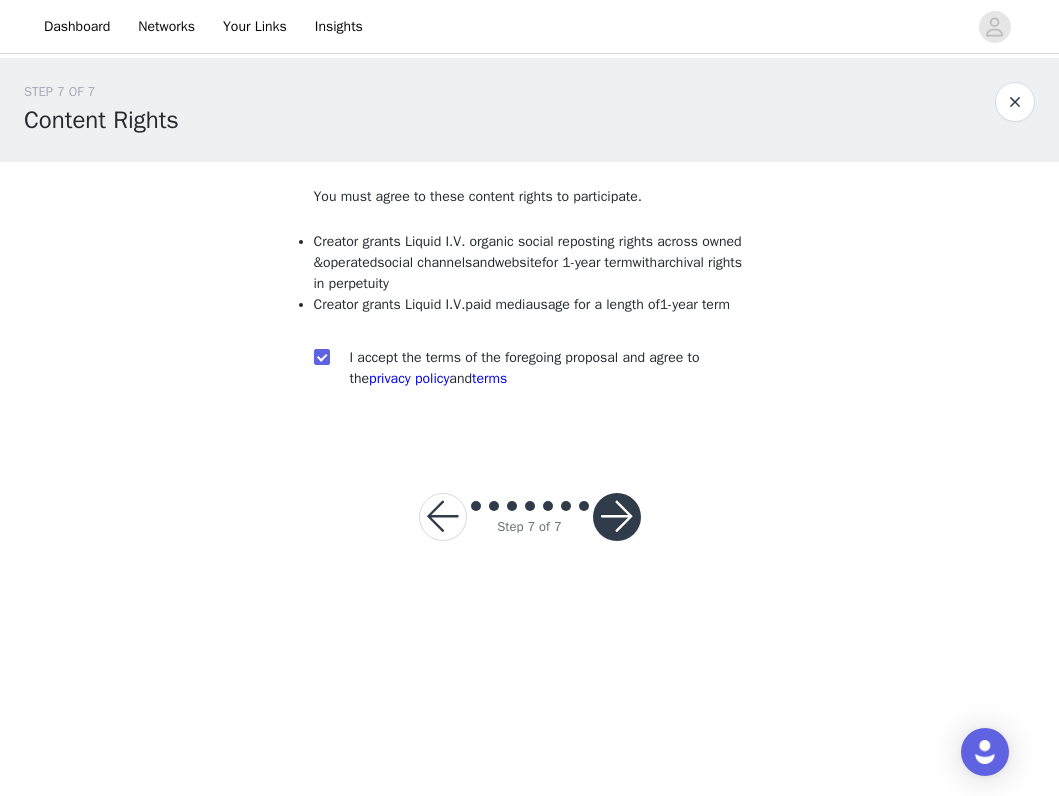 click at bounding box center [617, 517] 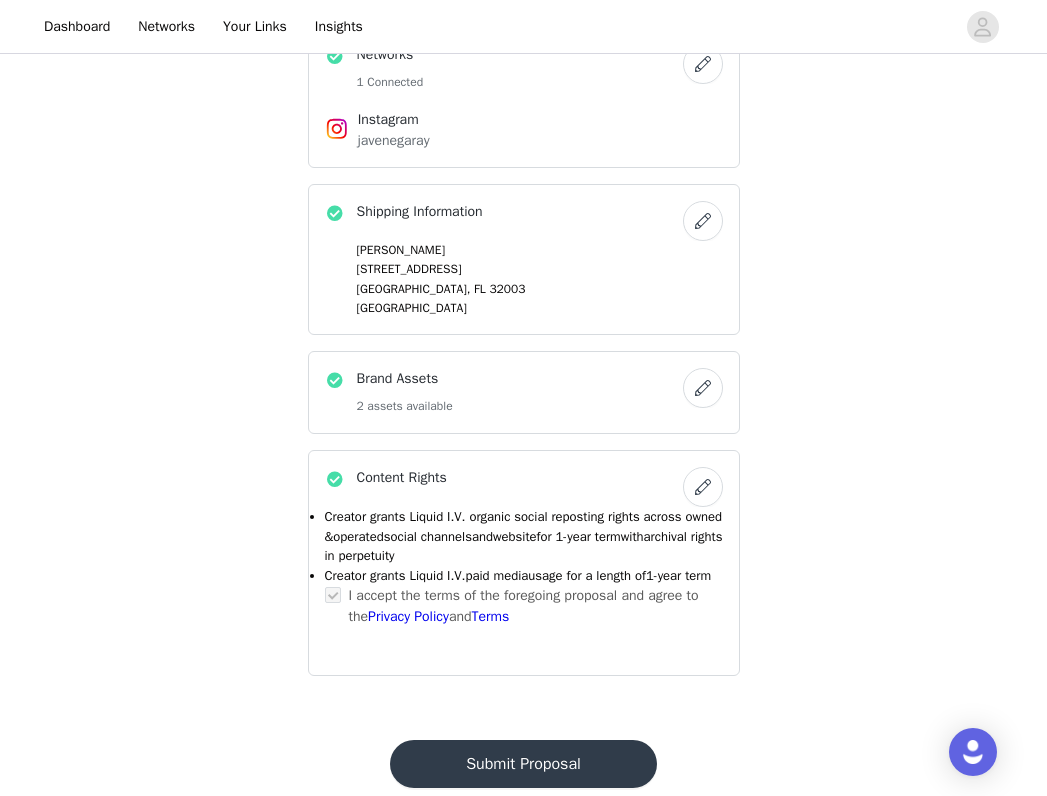 scroll, scrollTop: 1216, scrollLeft: 0, axis: vertical 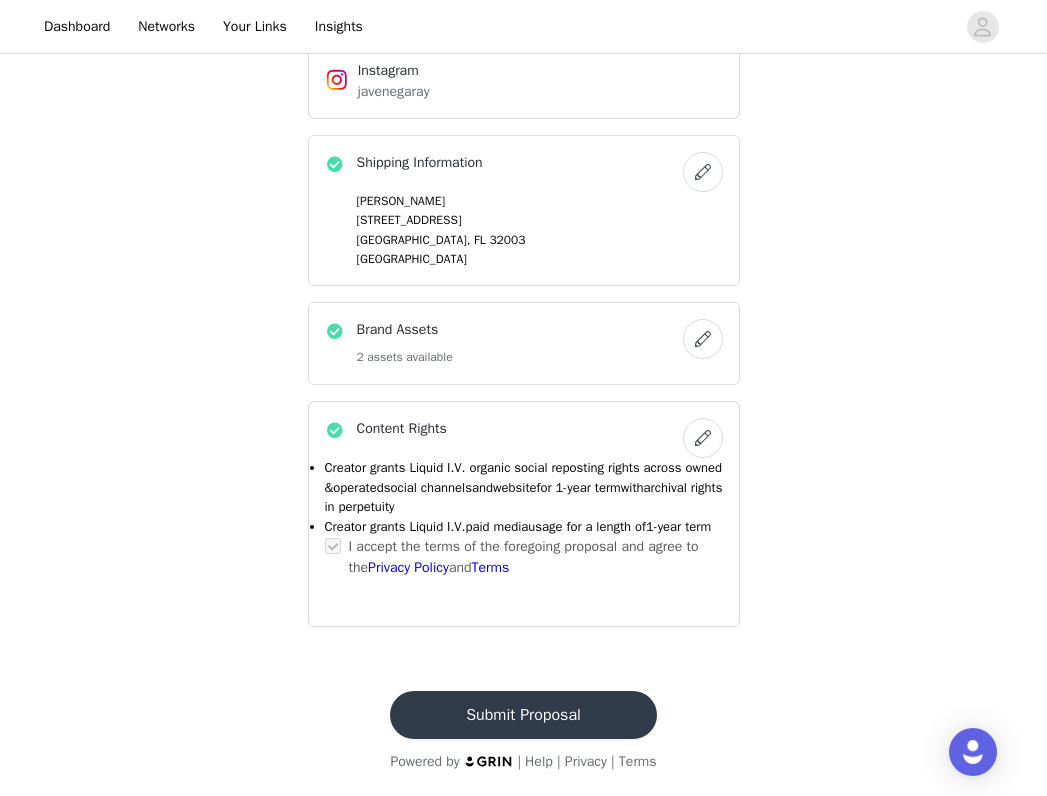 click on "Submit Proposal" at bounding box center [523, 715] 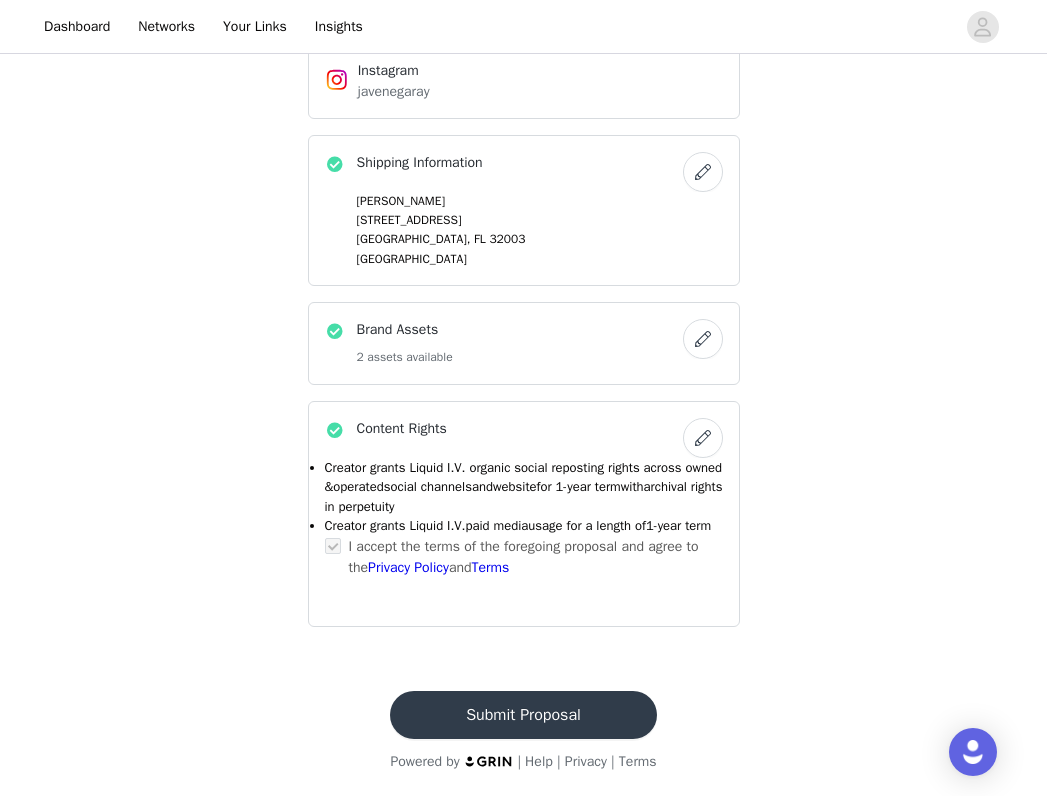 scroll, scrollTop: 0, scrollLeft: 0, axis: both 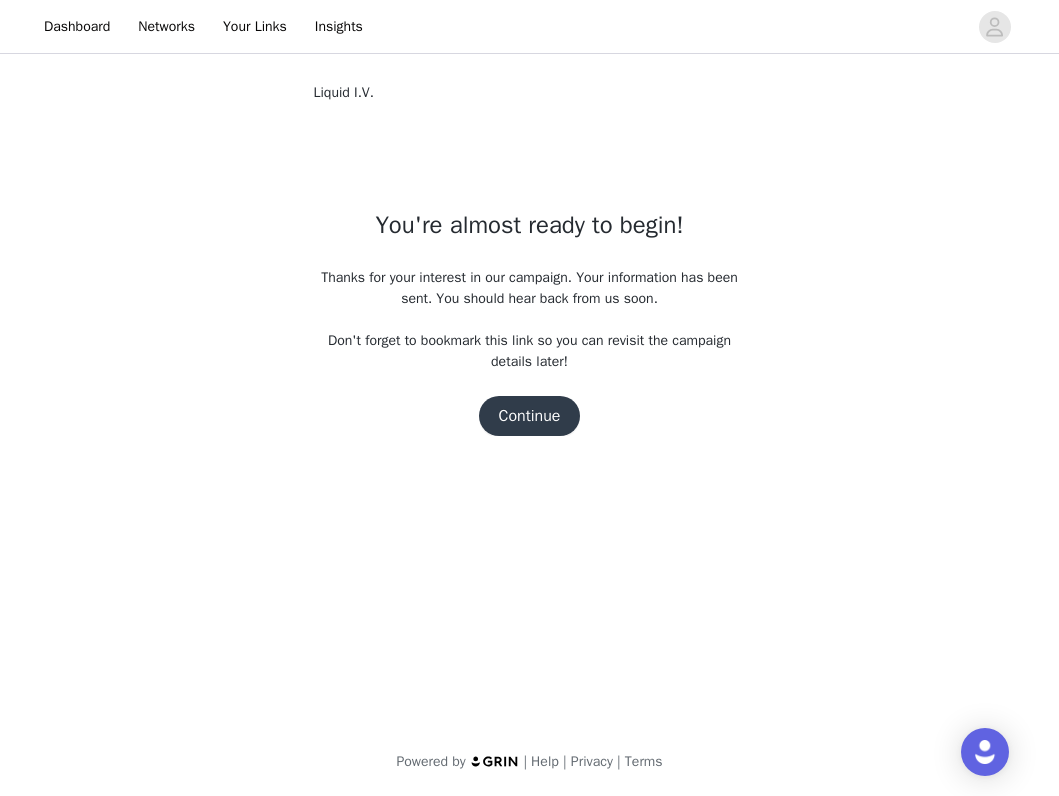 click on "Continue" at bounding box center [530, 416] 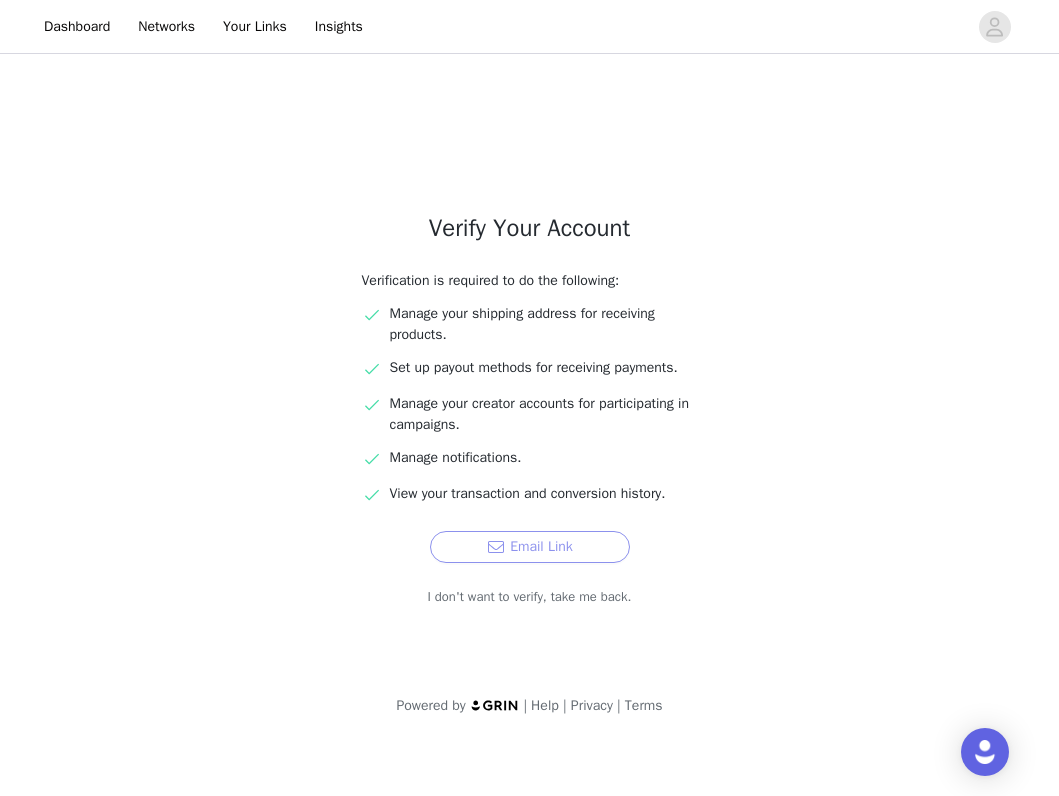 click on "Email Link" at bounding box center [530, 547] 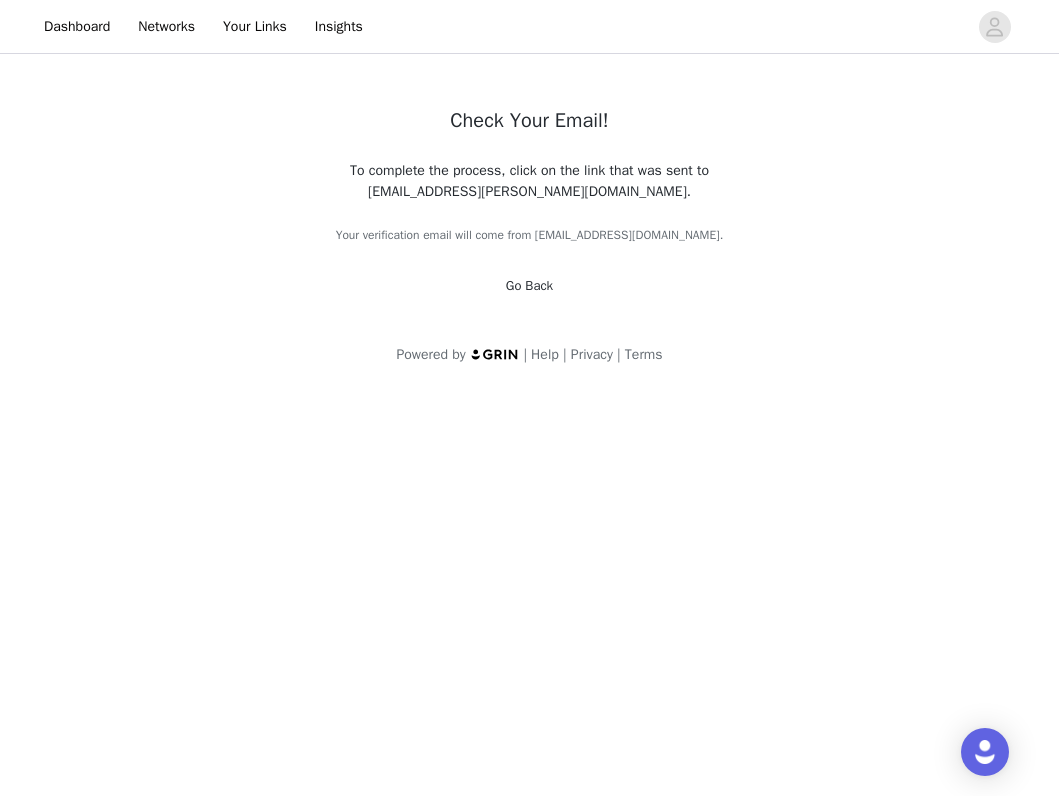 click on "Dashboard Networks Your Links Insights     Check Your Email!
To complete the process, click on the link that was sent to Javen.garay@ufl.edu.
Your verification email will come from support@grin.co.   Go Back      Powered by       |    Help    |    Privacy    |    Terms" at bounding box center [529, 398] 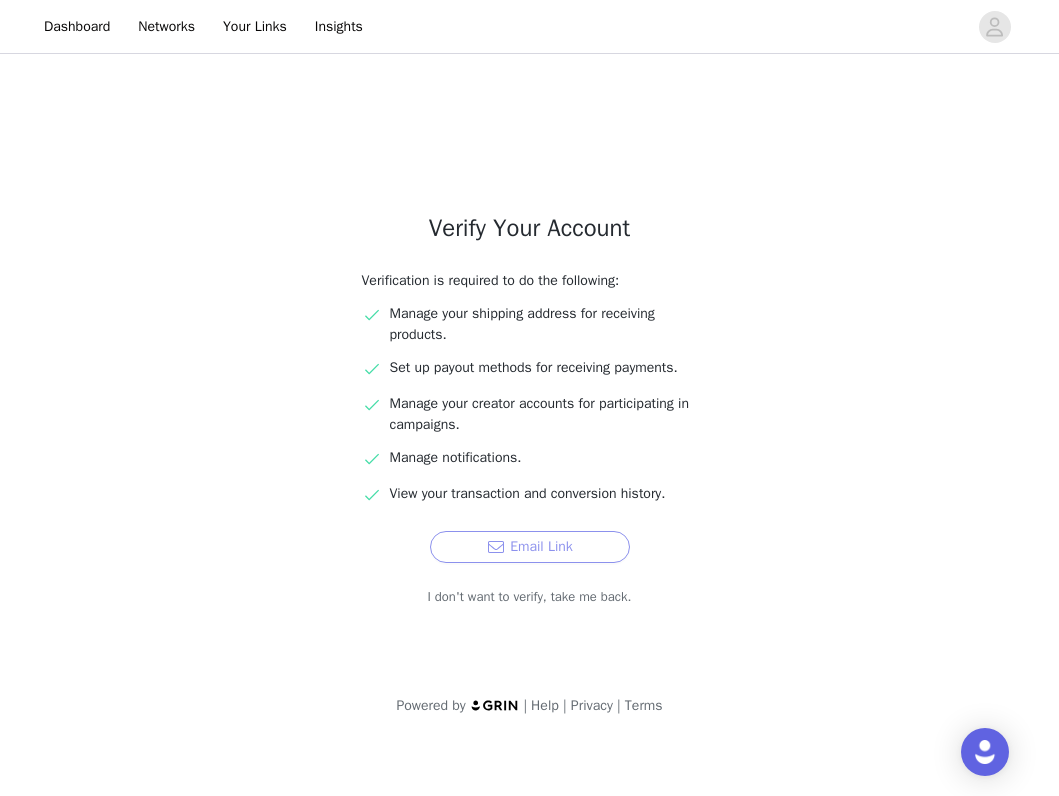 click on "Email Link" at bounding box center [530, 547] 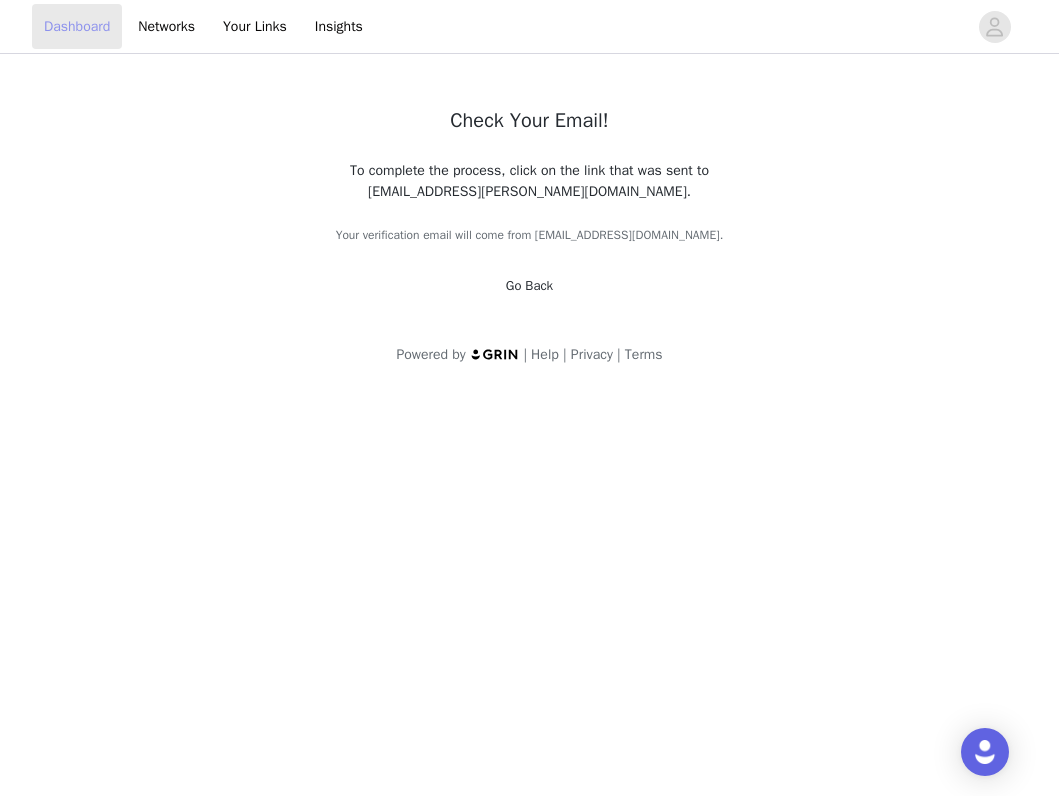 click on "Dashboard" at bounding box center (77, 26) 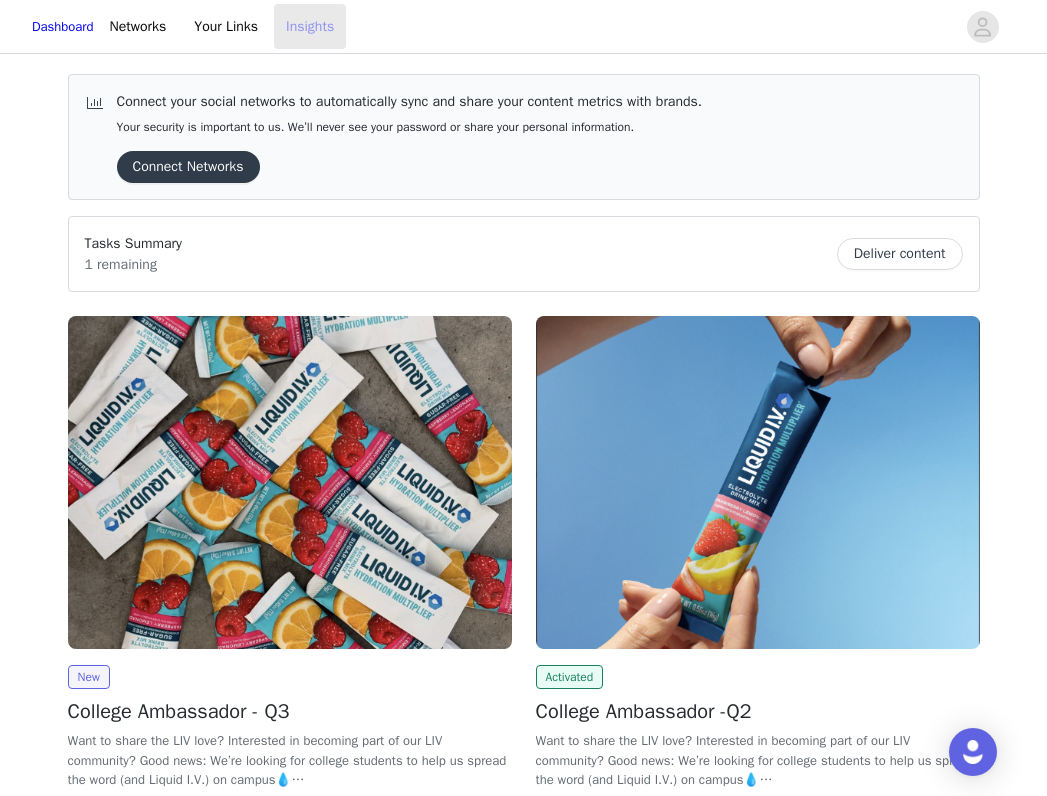 click on "Insights" at bounding box center (310, 26) 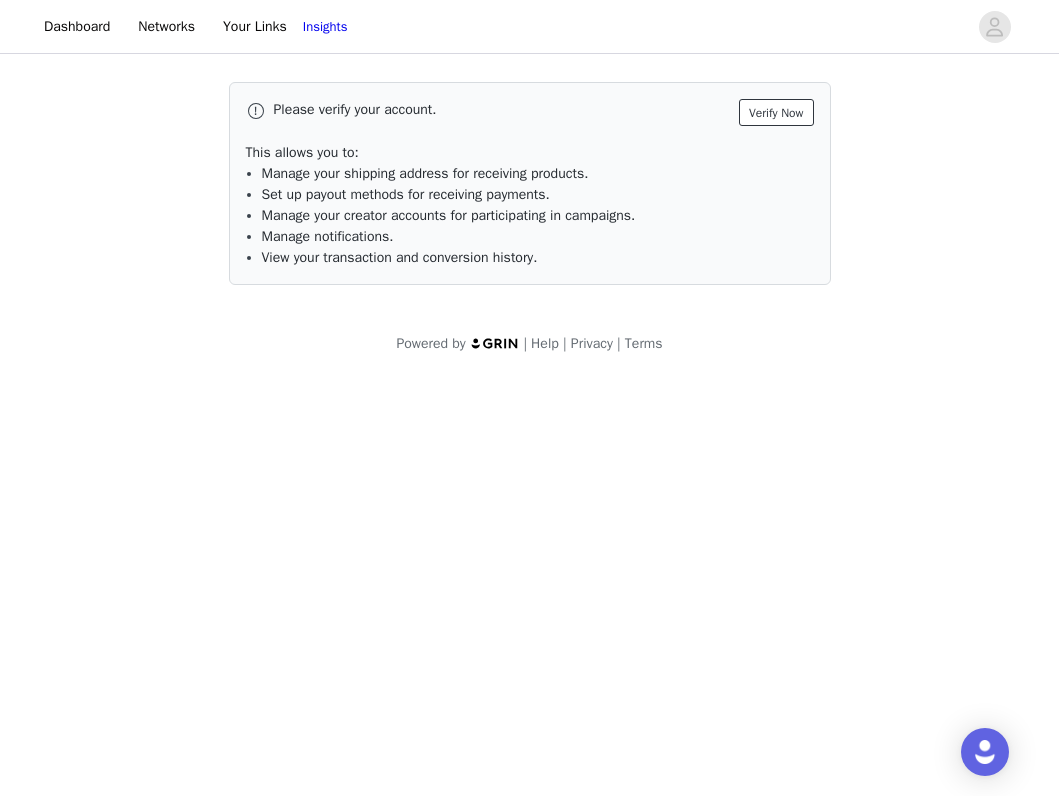click on "Verify Now" at bounding box center [776, 112] 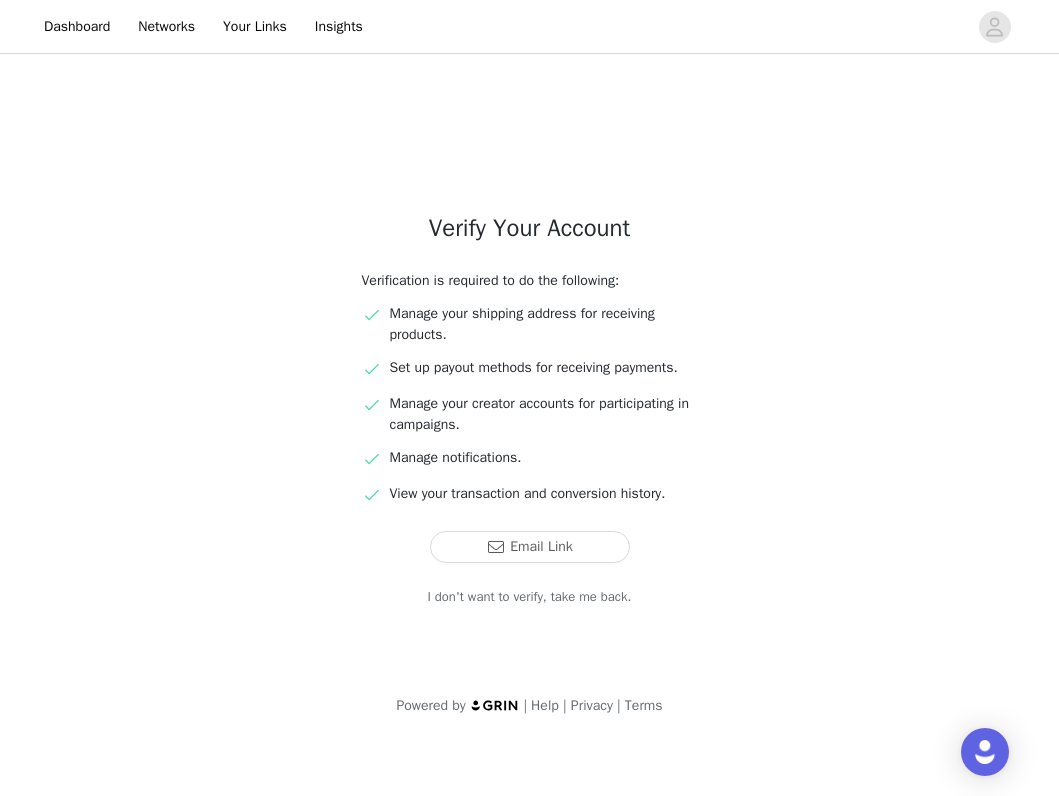 click on "Verification is required to do the following:       Manage your shipping address for receiving products.        Set up payout methods for receiving payments.
Manage your creator accounts for participating in campaigns.
Manage notifications.       View your transaction and conversion history." at bounding box center [530, 388] 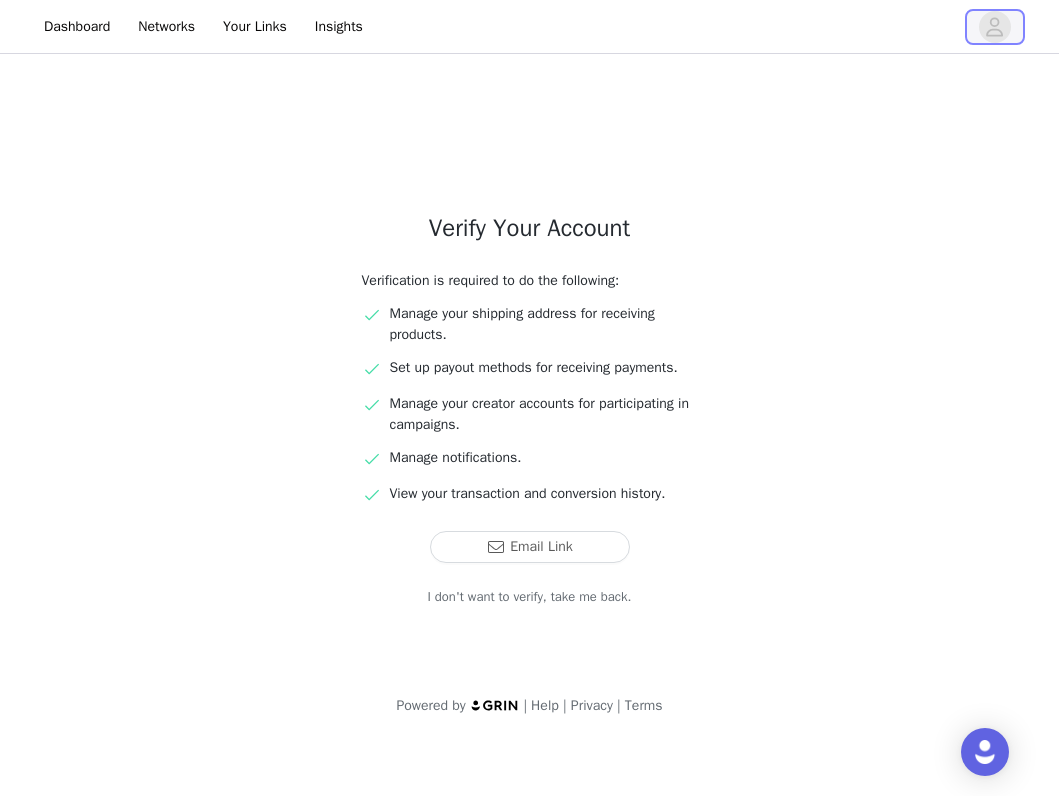 click at bounding box center [995, 27] 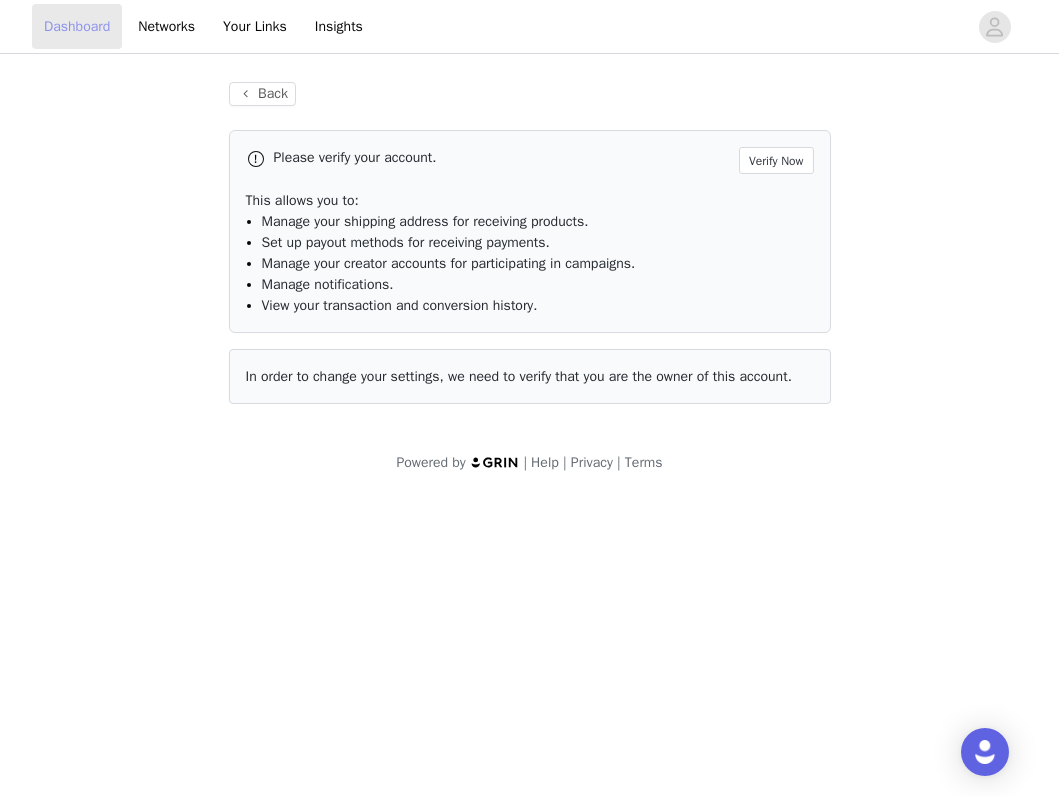 click on "Dashboard" at bounding box center [77, 26] 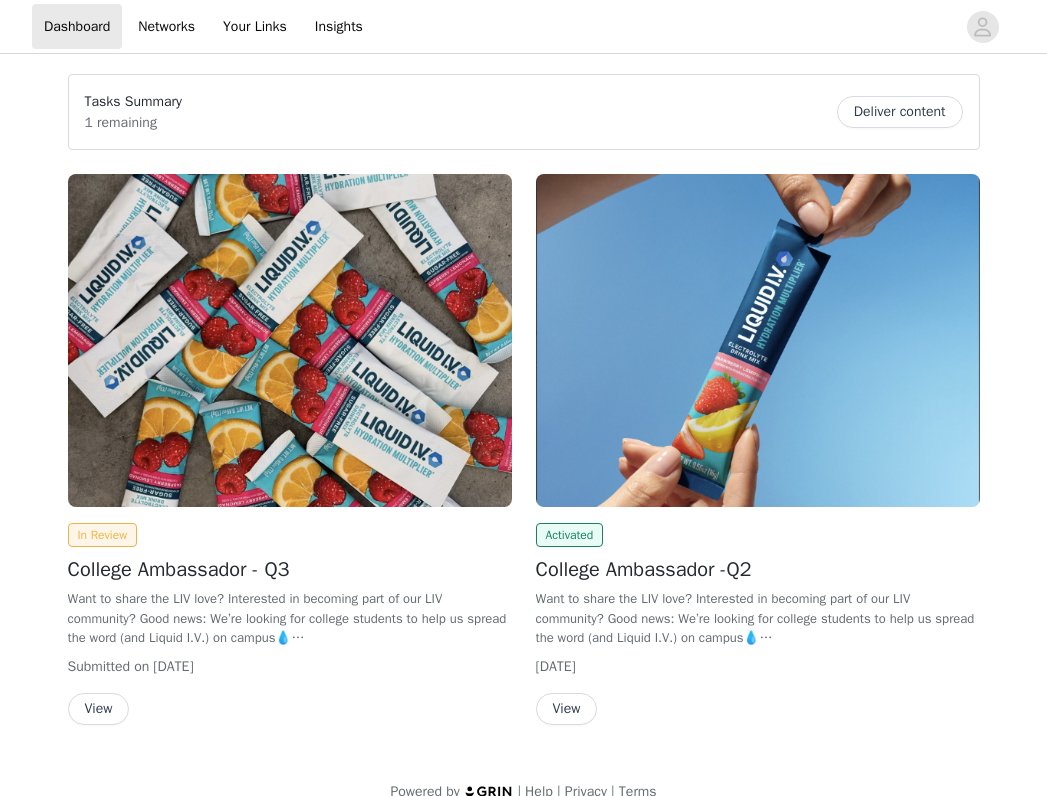 scroll, scrollTop: 0, scrollLeft: 0, axis: both 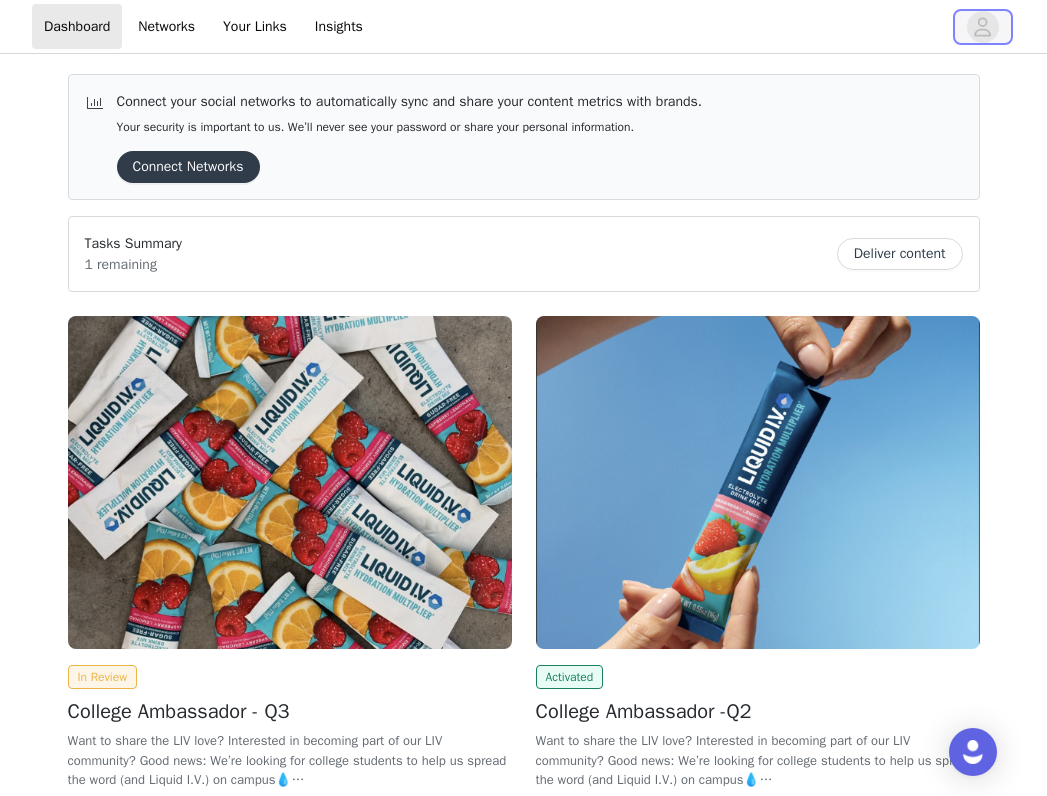 click at bounding box center [983, 27] 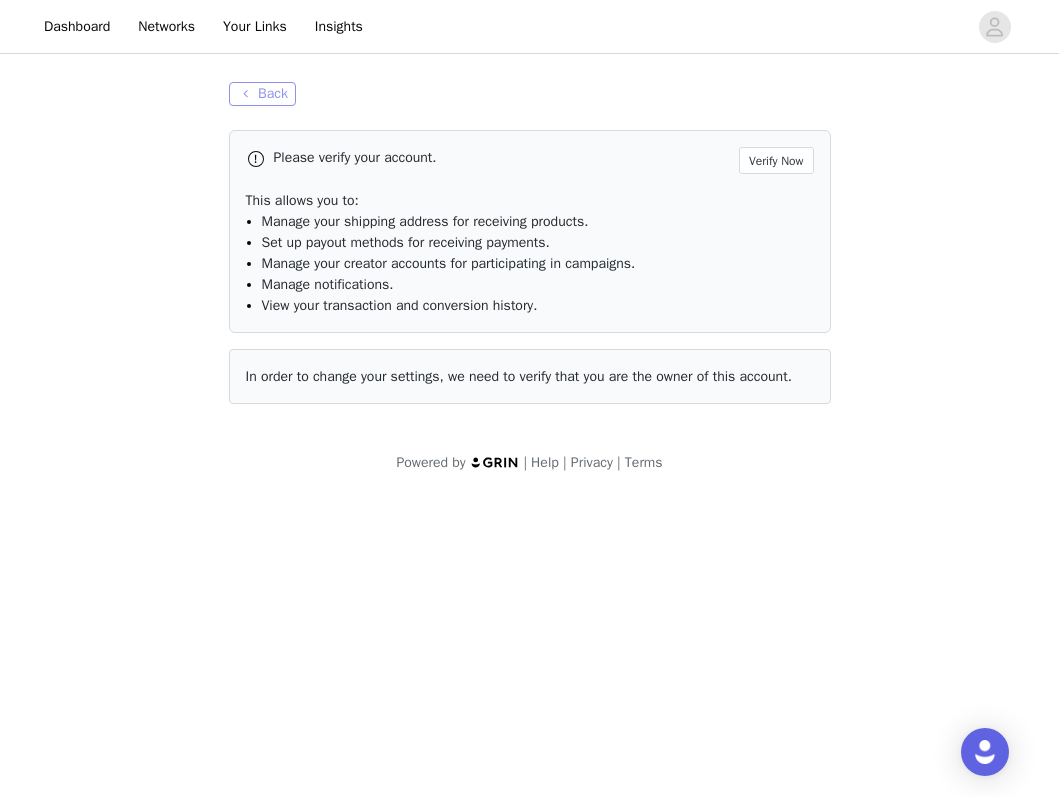 click on "Back" at bounding box center (262, 94) 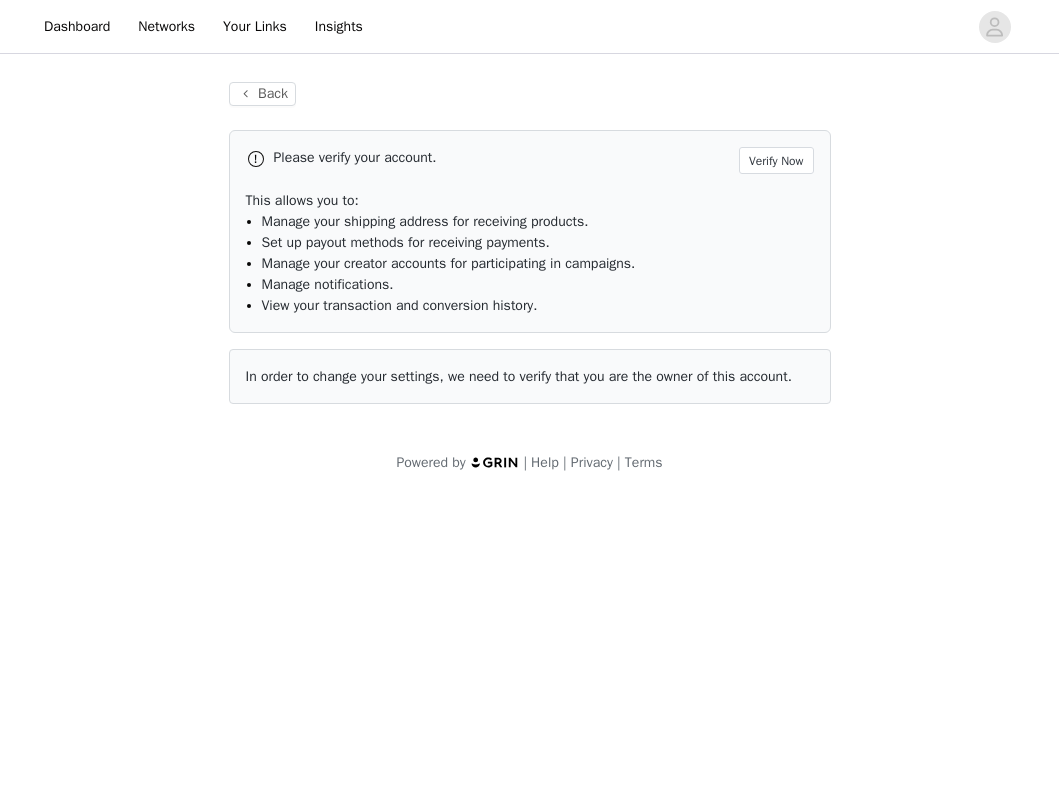 scroll, scrollTop: 0, scrollLeft: 0, axis: both 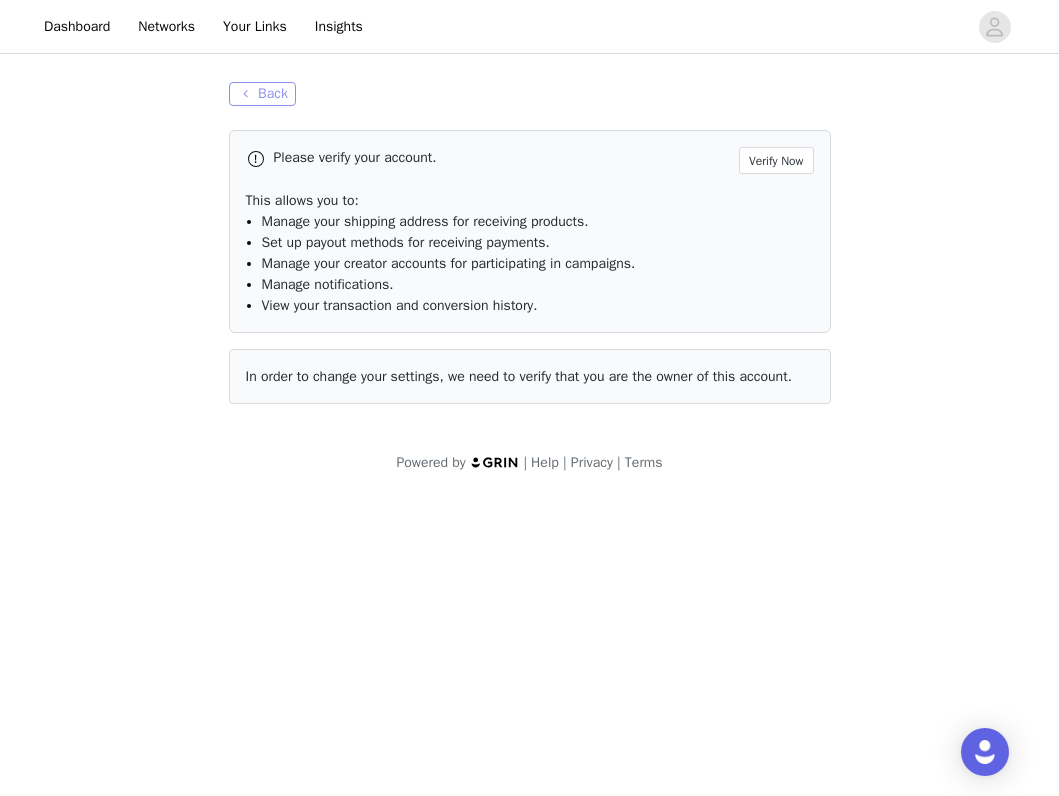 click on "Back" at bounding box center (262, 94) 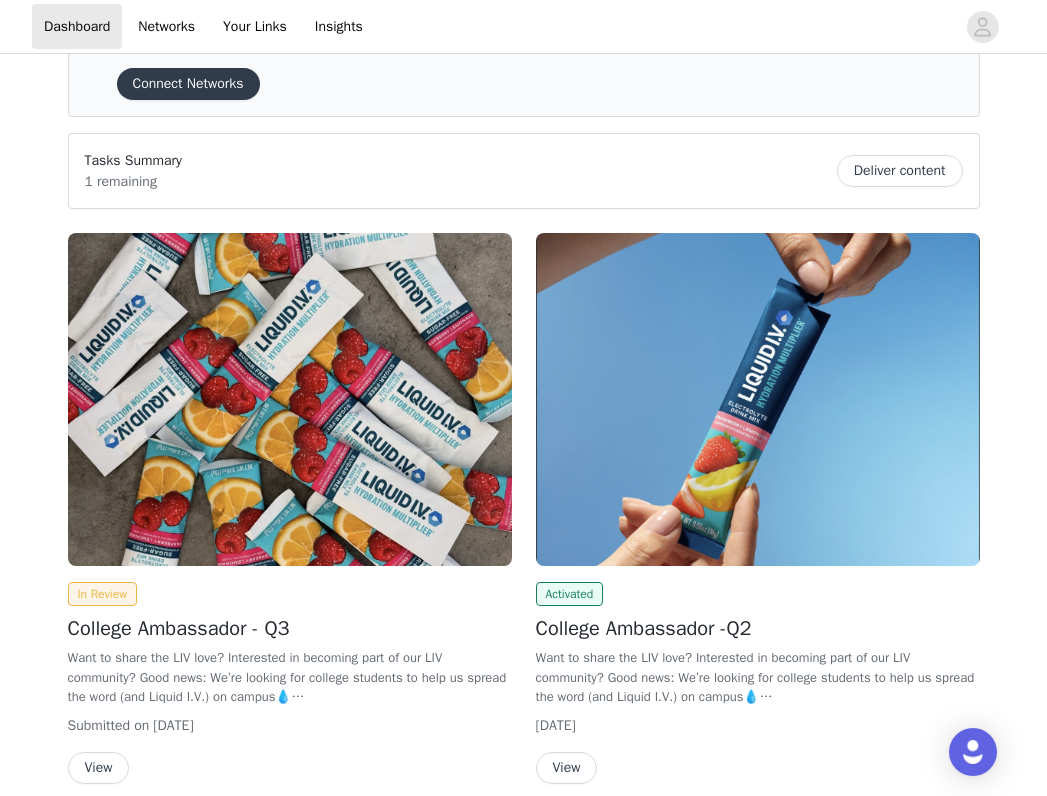 scroll, scrollTop: 0, scrollLeft: 0, axis: both 